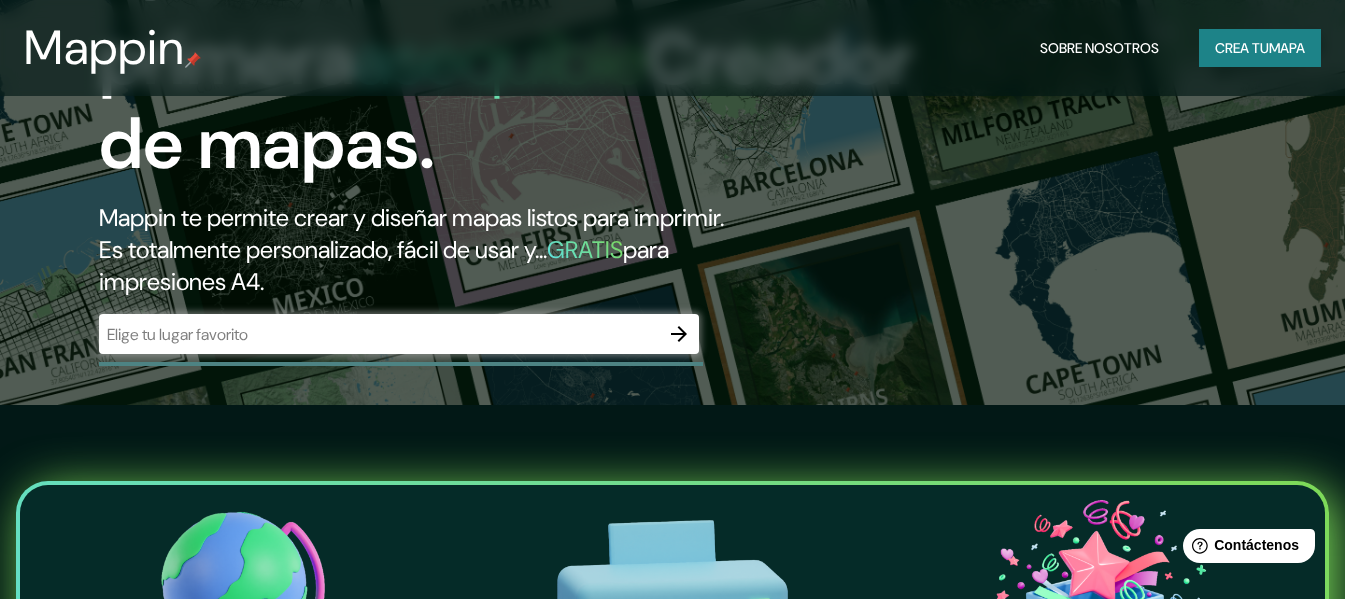 scroll, scrollTop: 200, scrollLeft: 0, axis: vertical 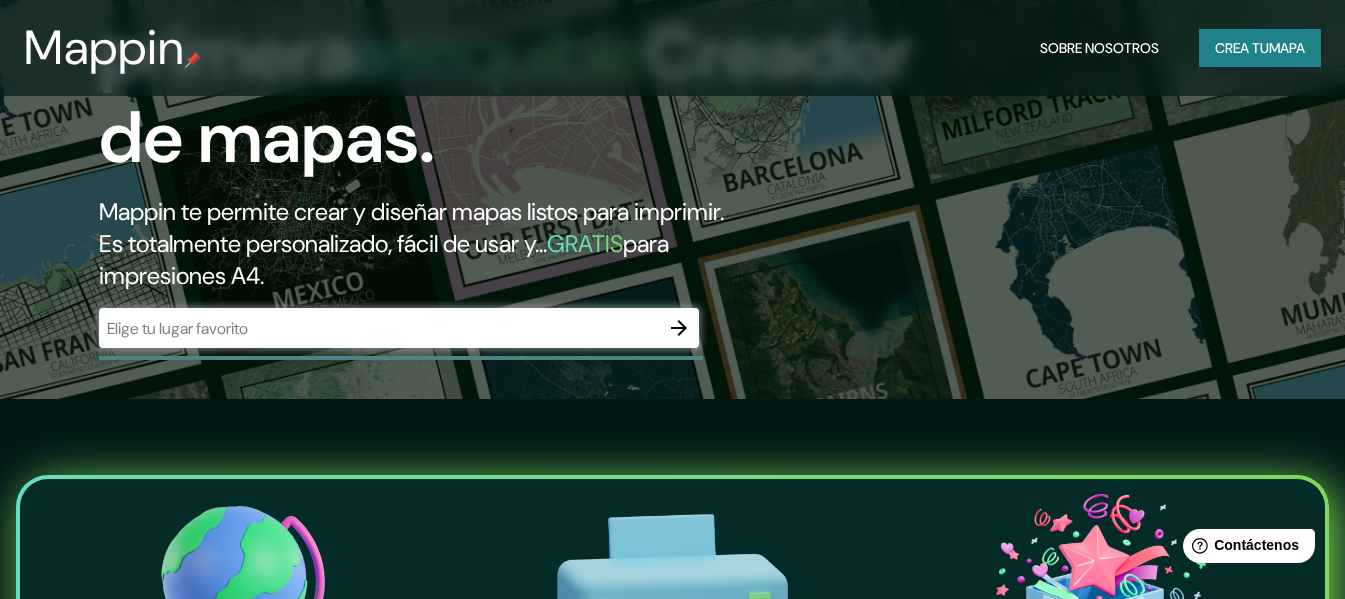 click at bounding box center [379, 328] 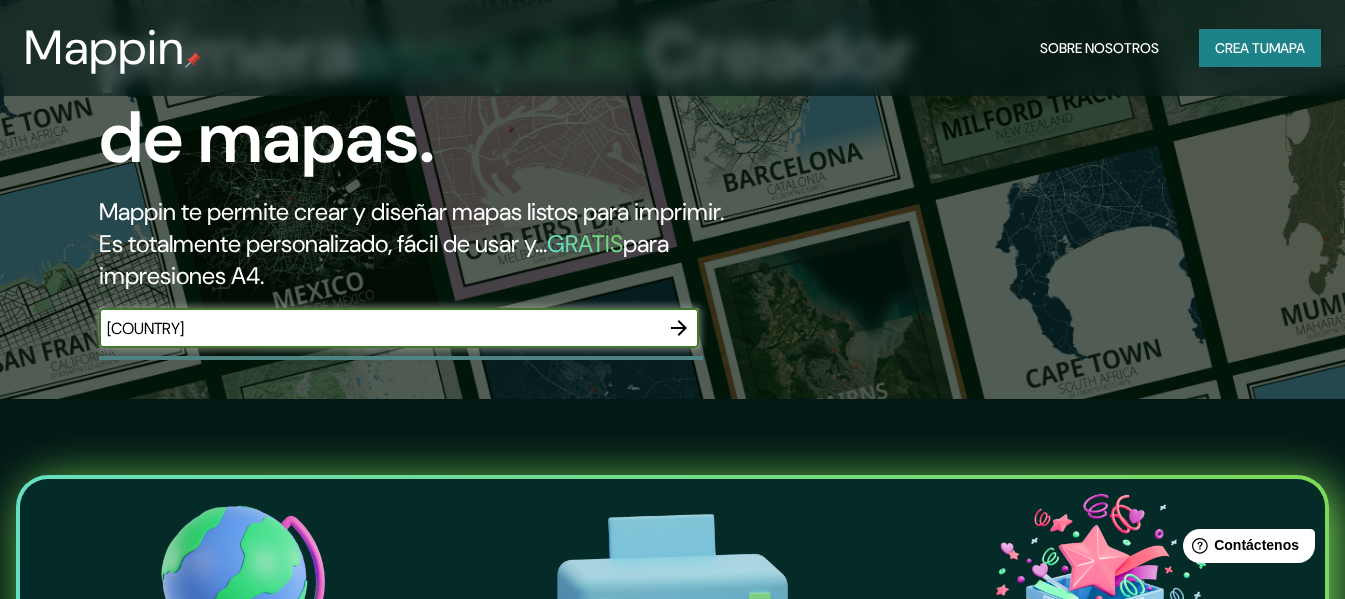 type on "mexico" 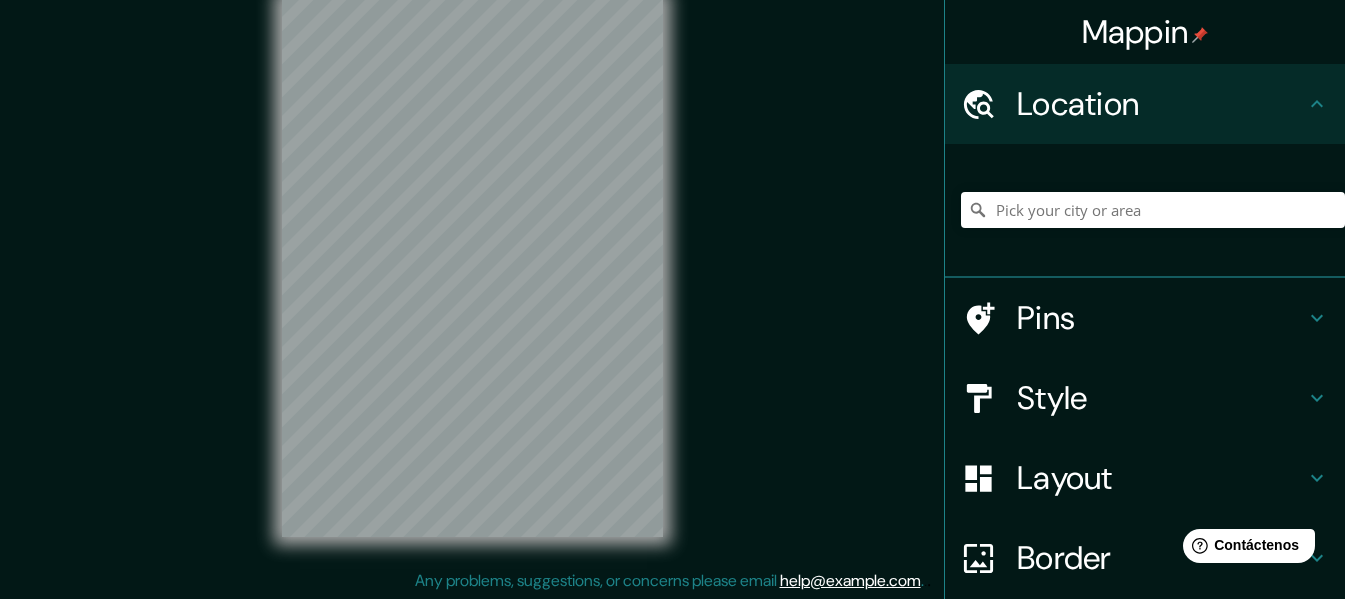 scroll, scrollTop: 0, scrollLeft: 0, axis: both 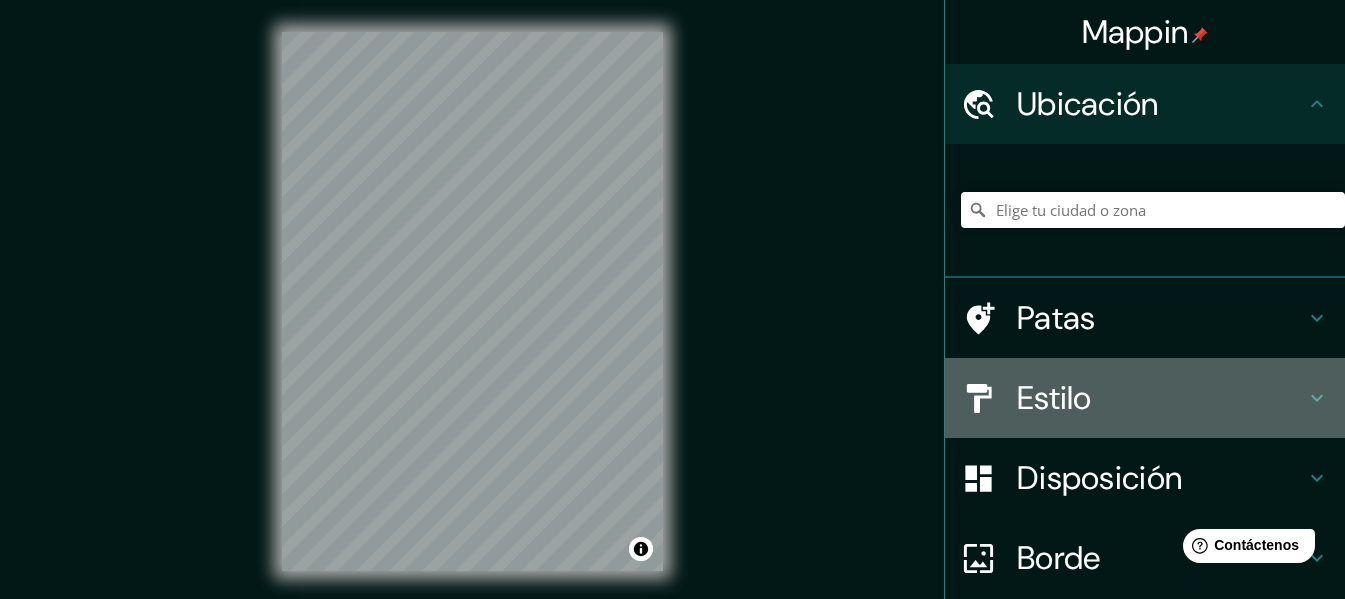 click on "Estilo" at bounding box center [1054, 398] 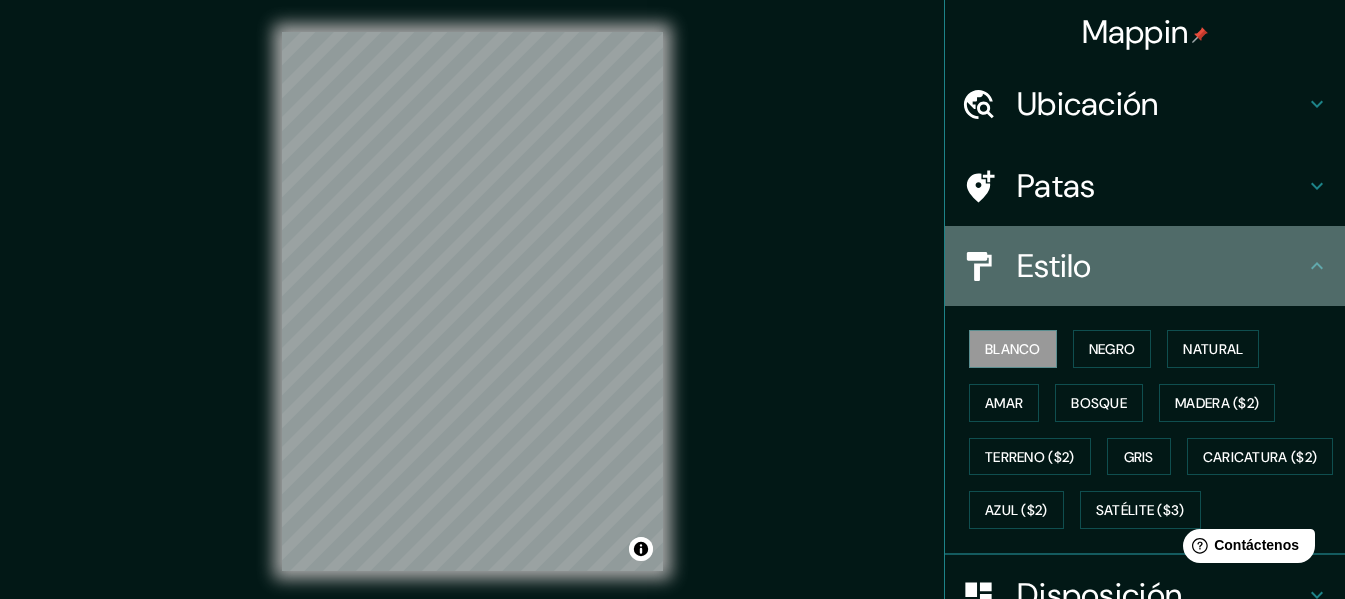 click on "Estilo" at bounding box center [1054, 266] 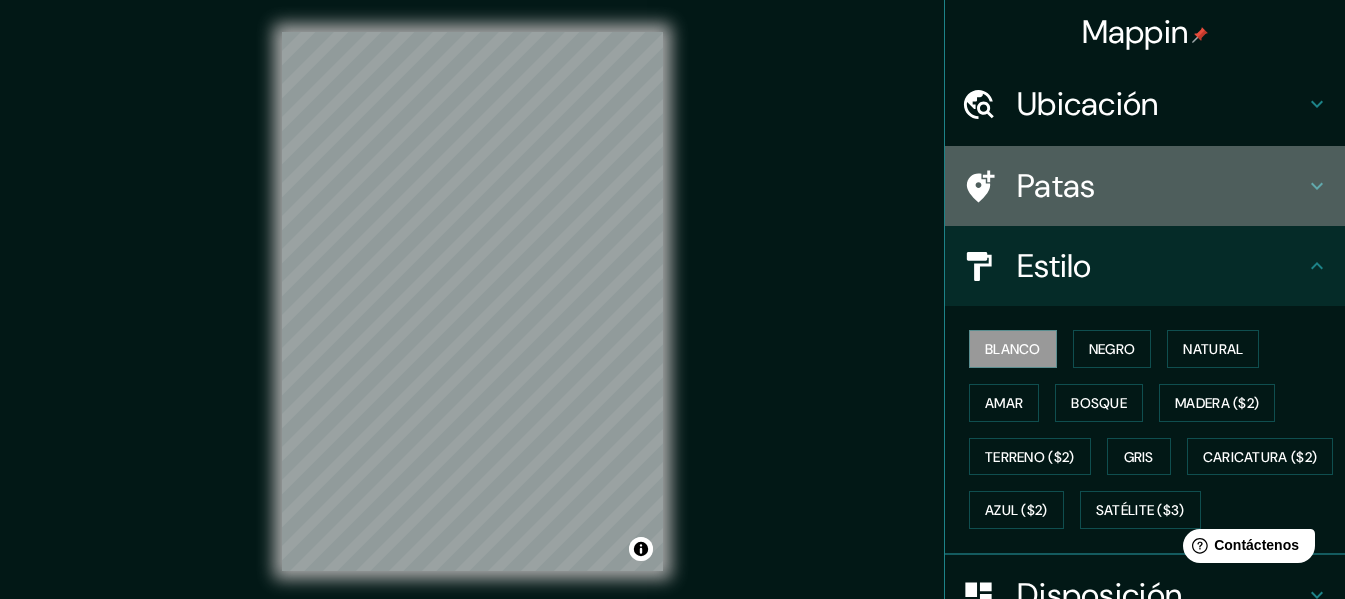 click on "Patas" at bounding box center [1056, 186] 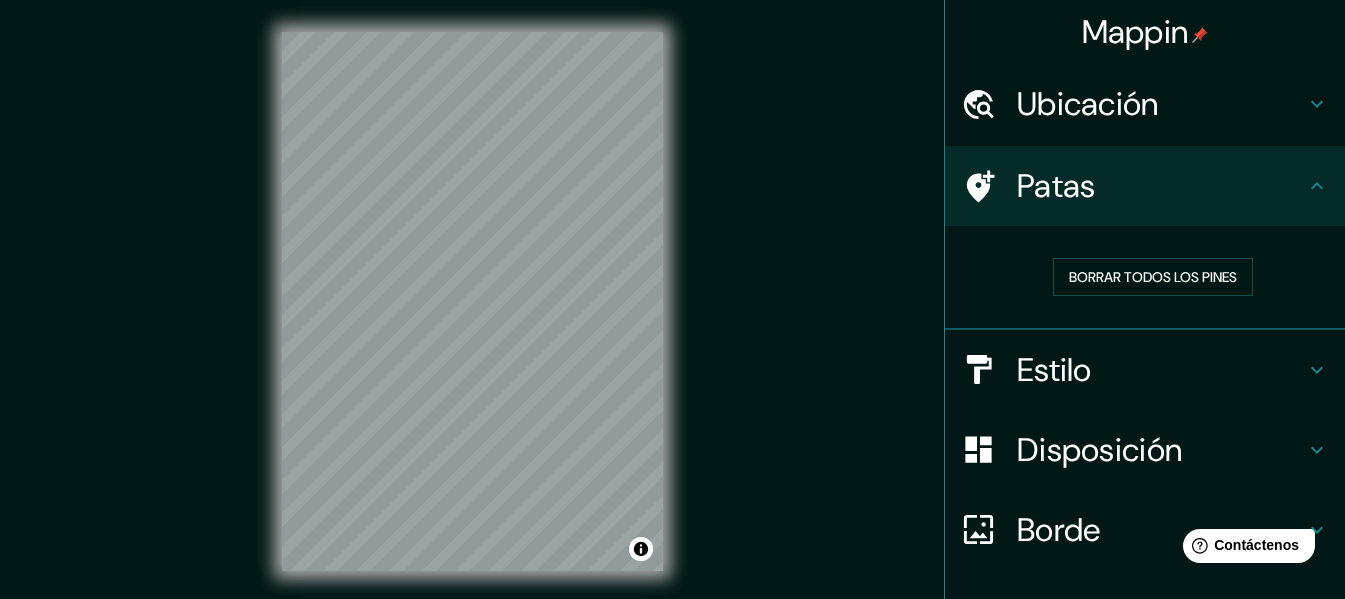 click on "Disposición" at bounding box center (1099, 450) 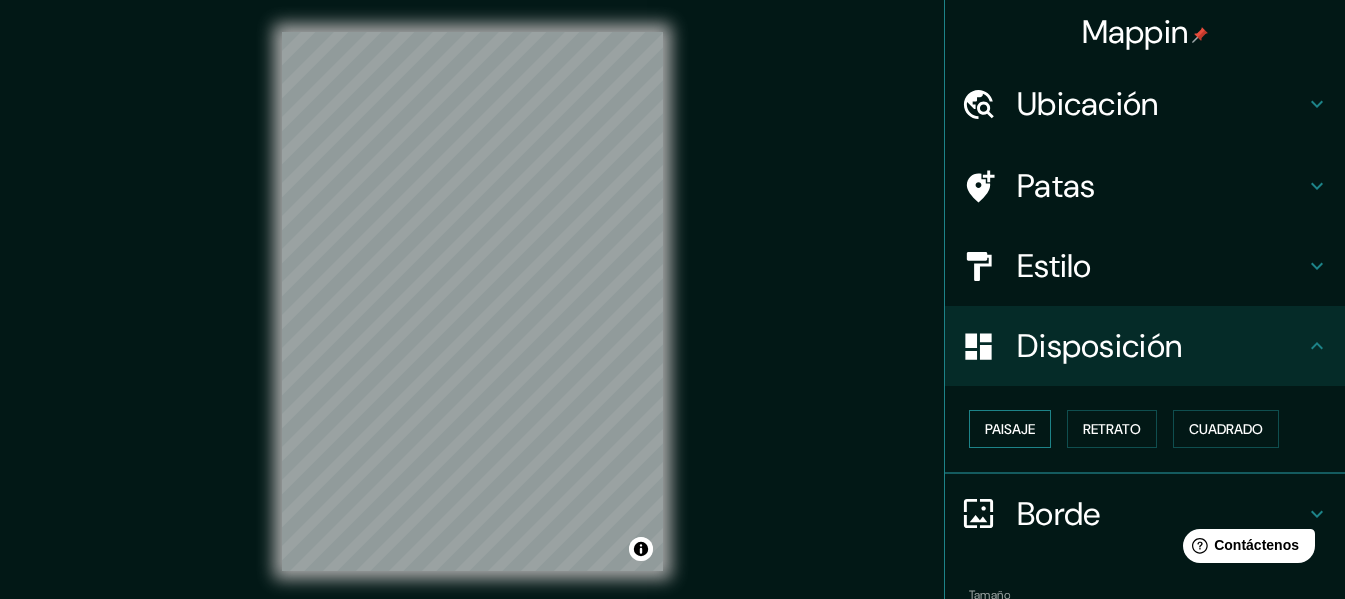 click on "Paisaje" at bounding box center [1010, 429] 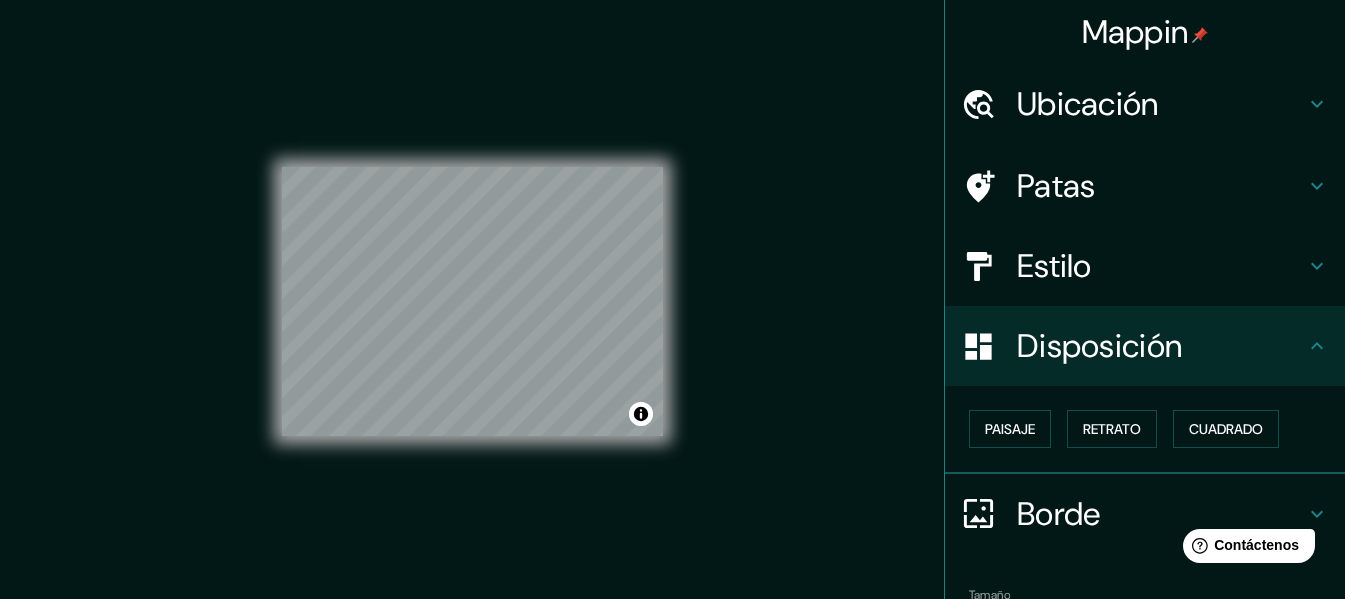 click on "Estilo" at bounding box center [1054, 266] 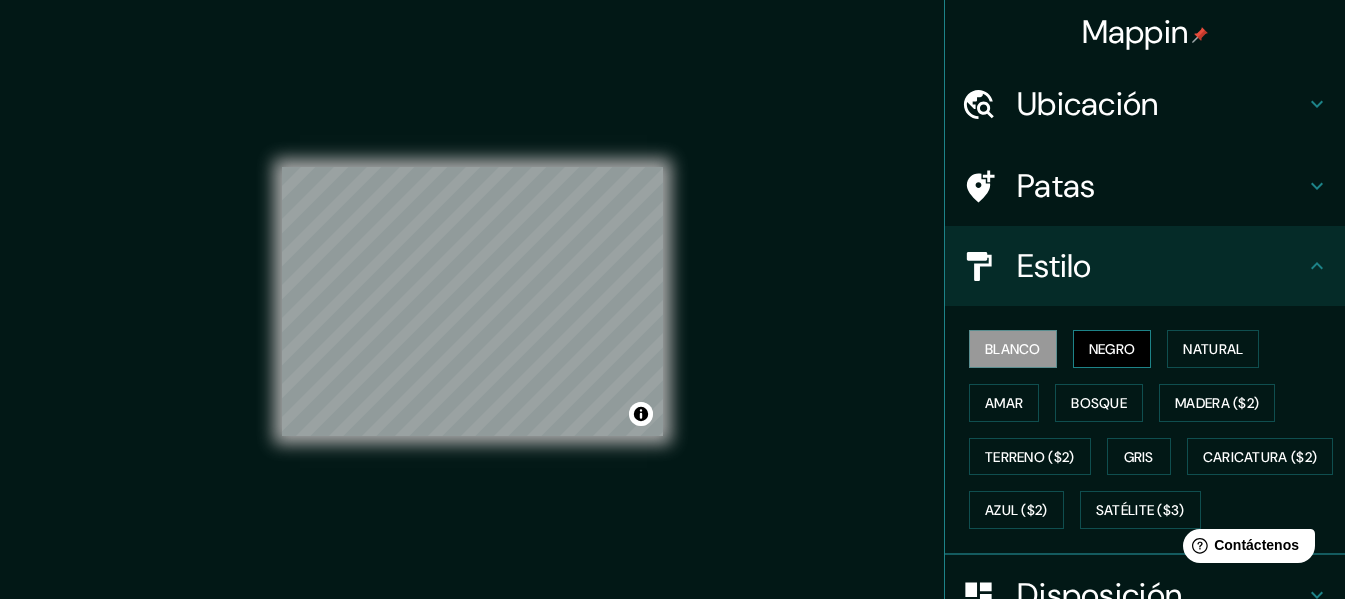 click on "Negro" at bounding box center (1112, 349) 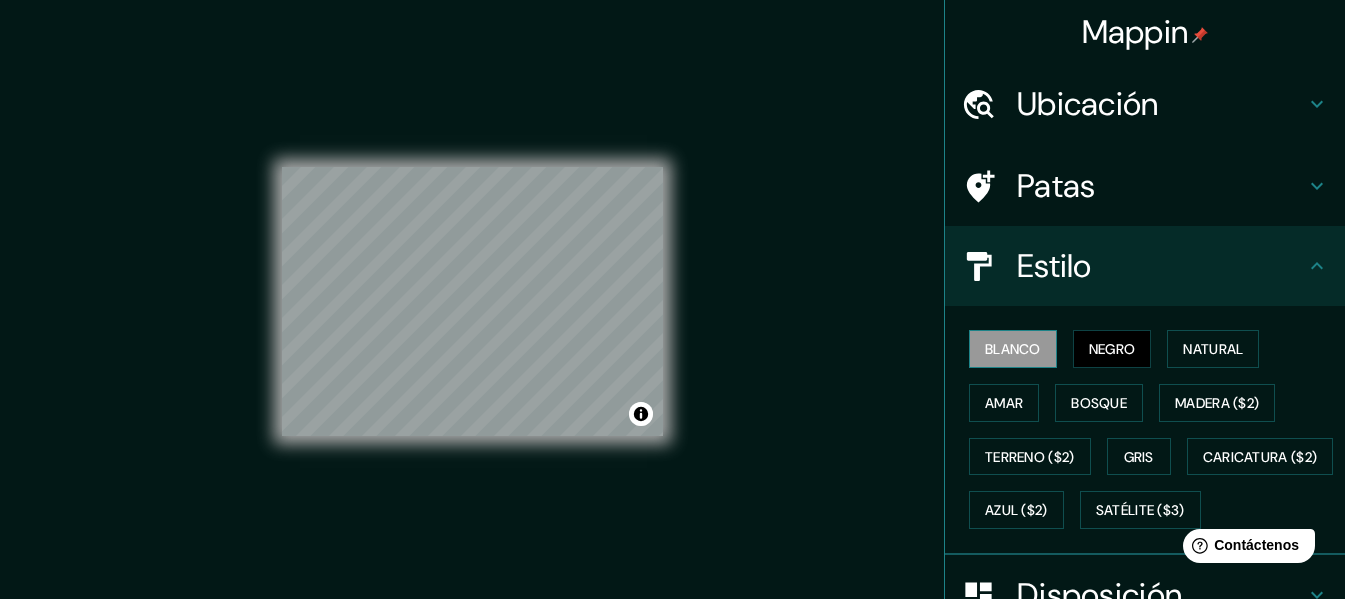 click on "Blanco" at bounding box center (1013, 349) 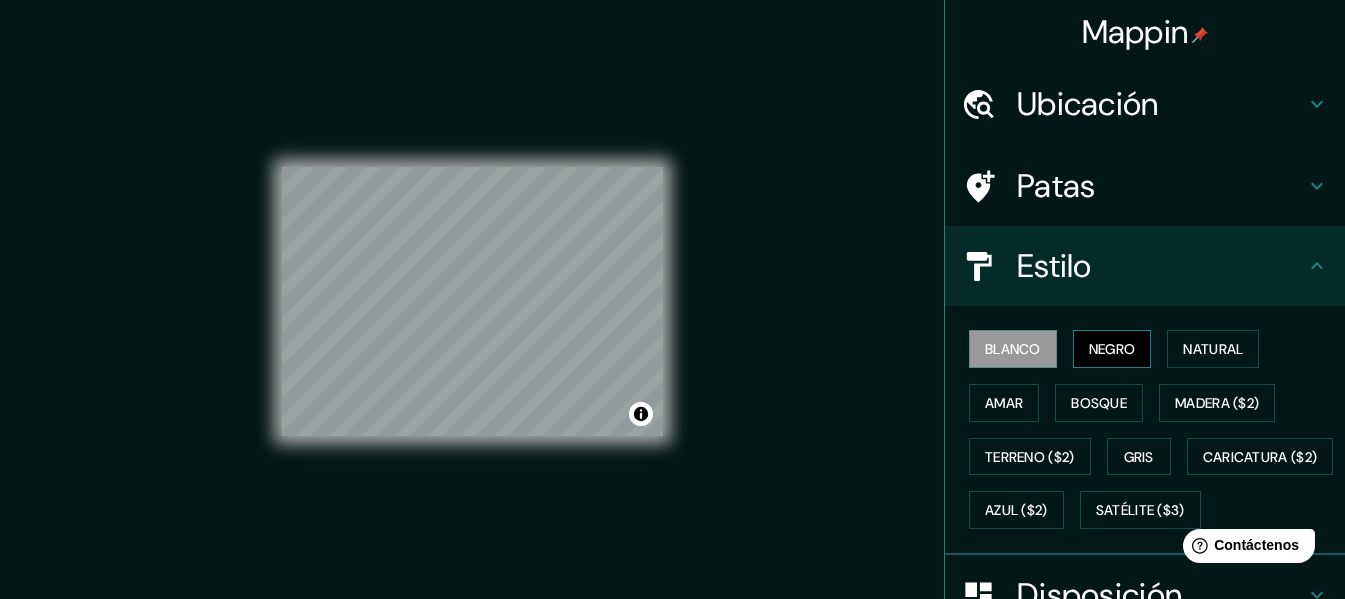 click on "Negro" at bounding box center (1112, 349) 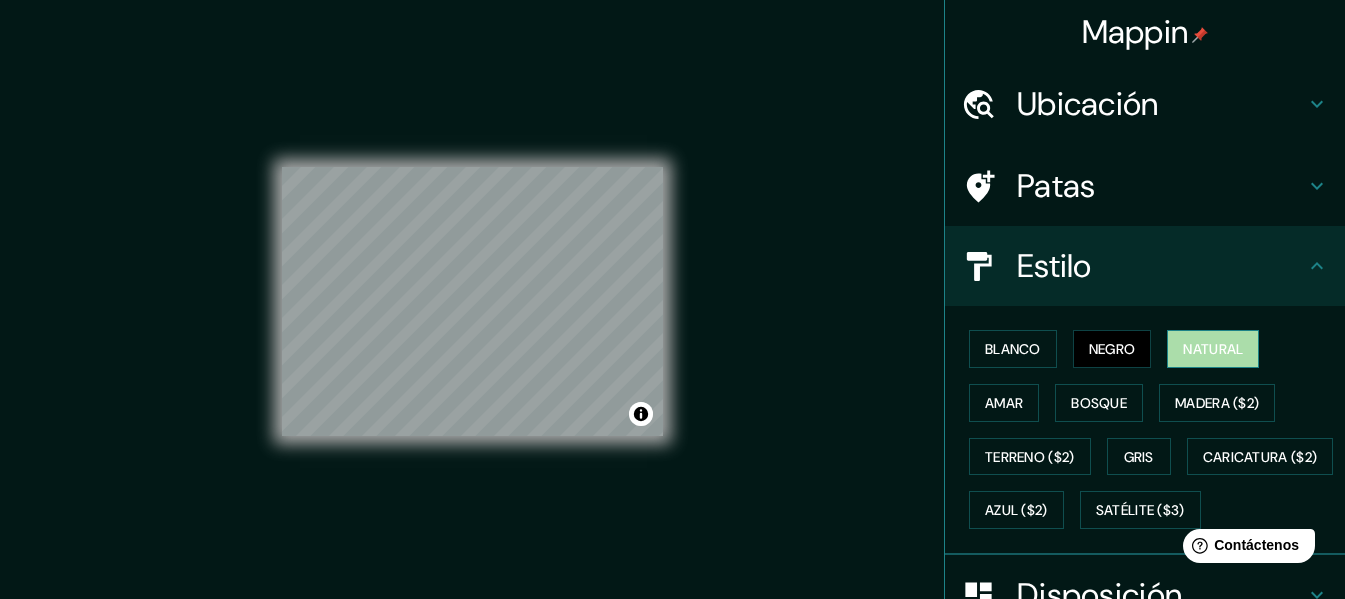 click on "Natural" at bounding box center [1213, 349] 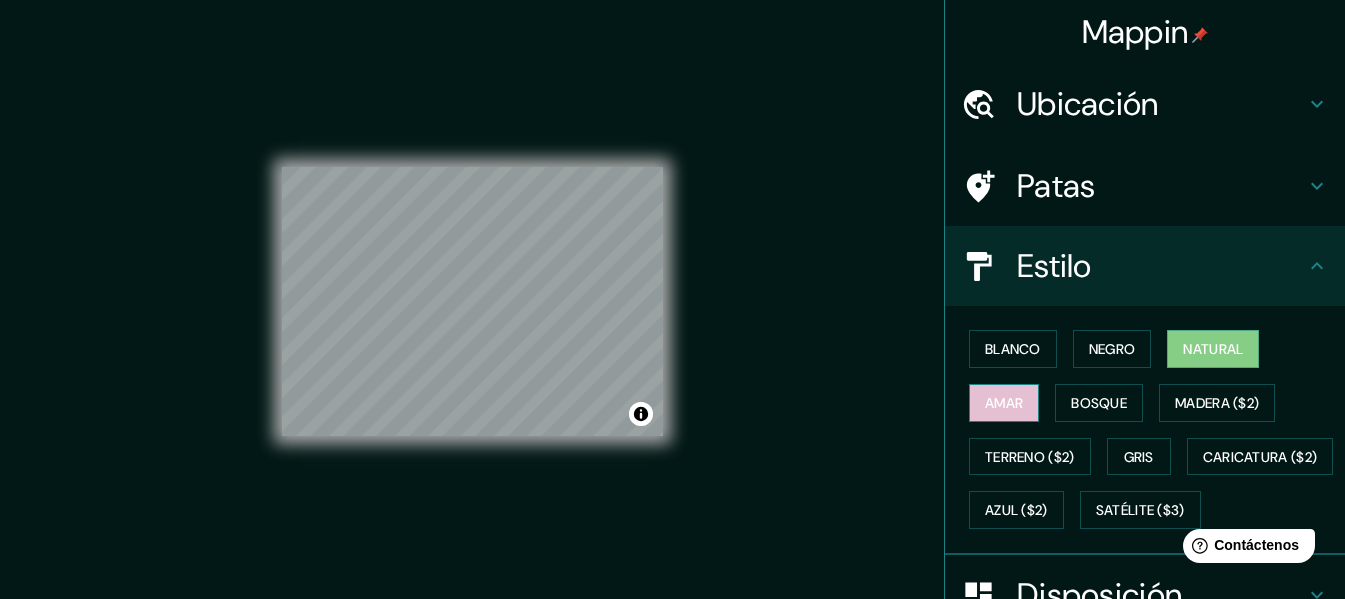 click on "Amar" at bounding box center [1004, 403] 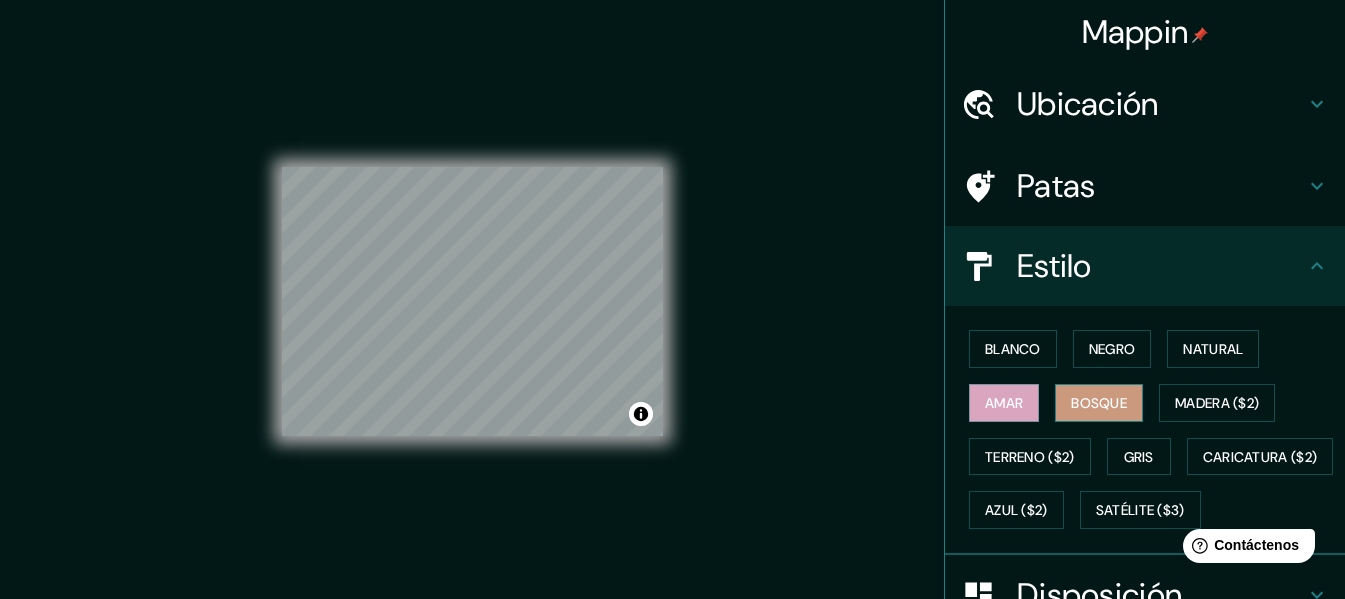 click on "Bosque" at bounding box center (1099, 403) 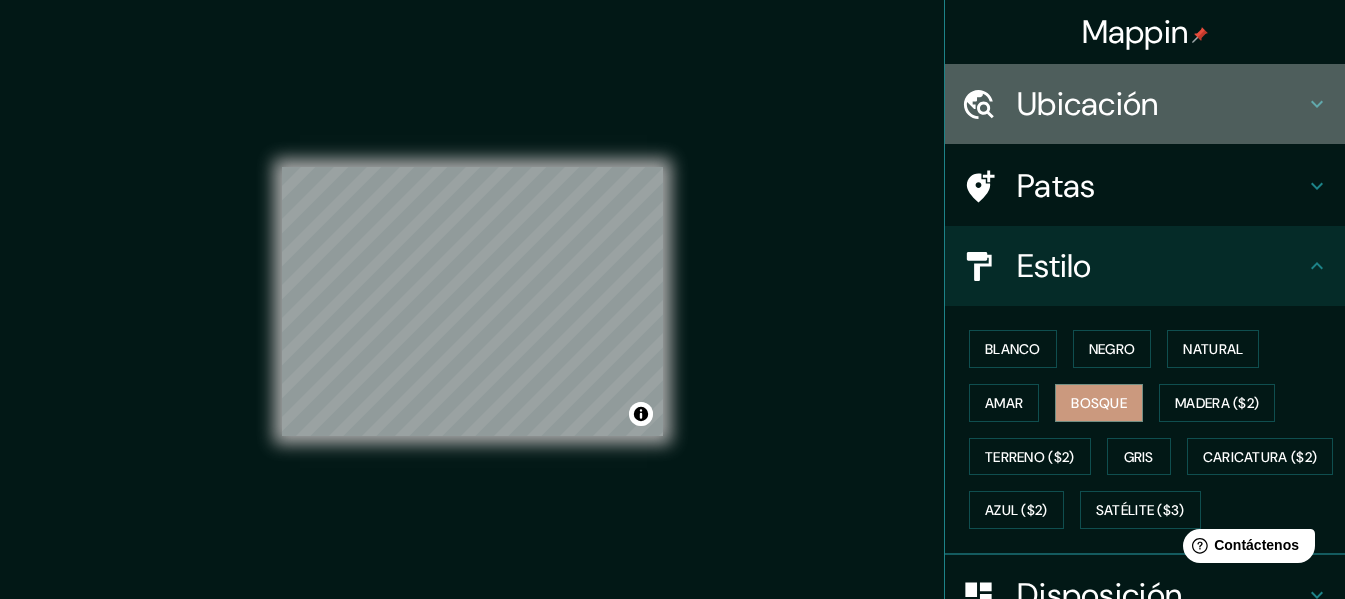 click on "Ubicación" at bounding box center [1088, 104] 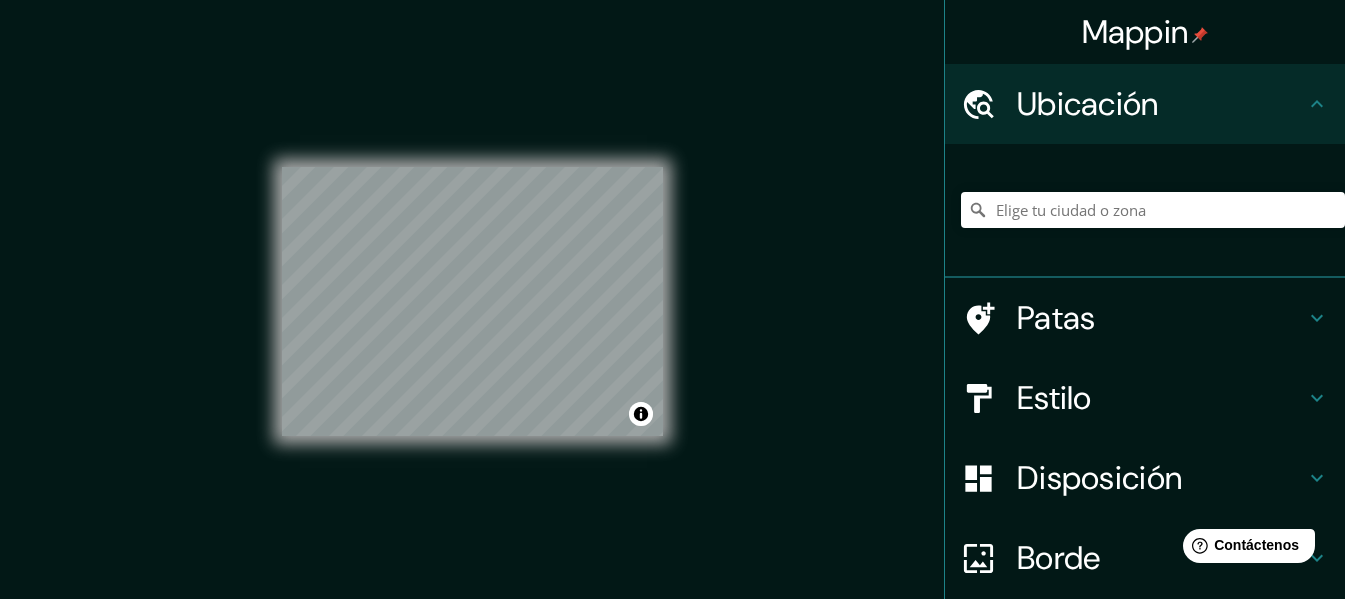 click on "Patas" at bounding box center [1056, 318] 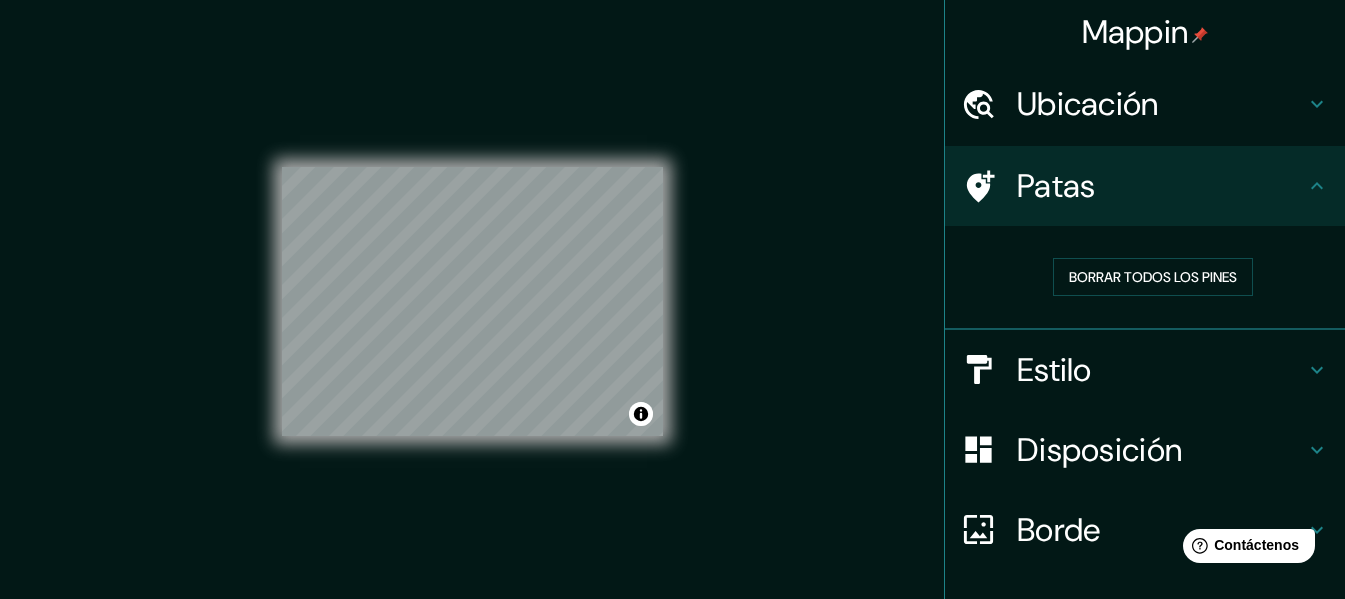 click on "Ubicación" at bounding box center (1088, 104) 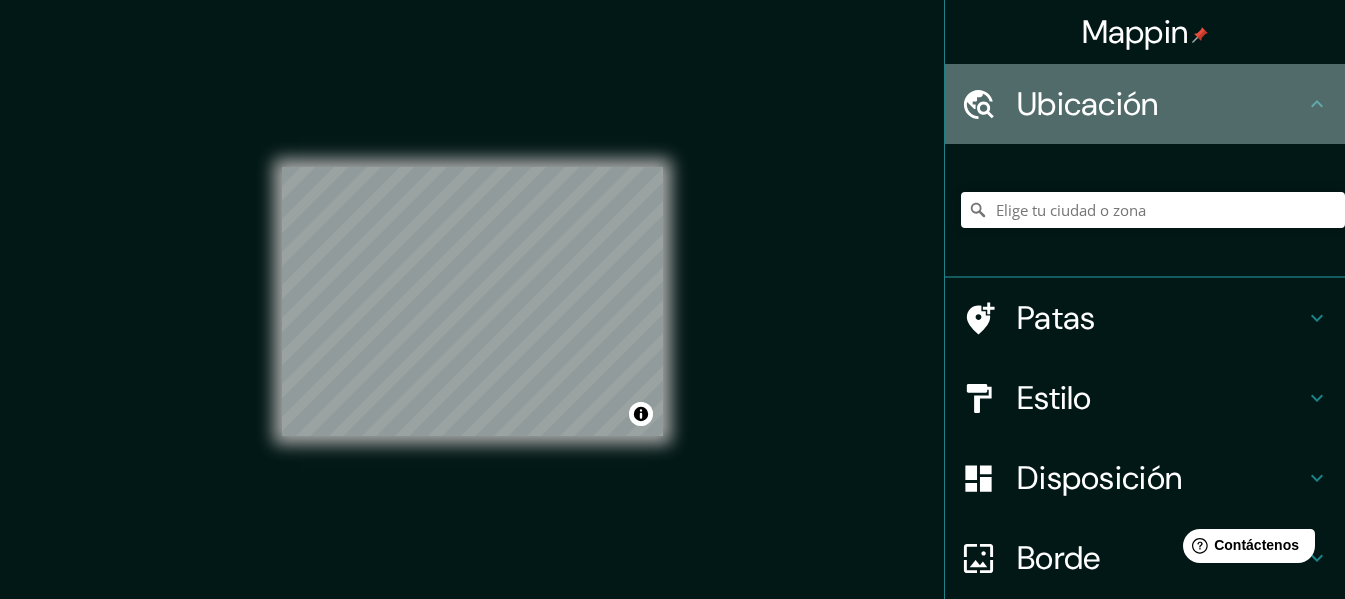 click on "Ubicación" at bounding box center (1088, 104) 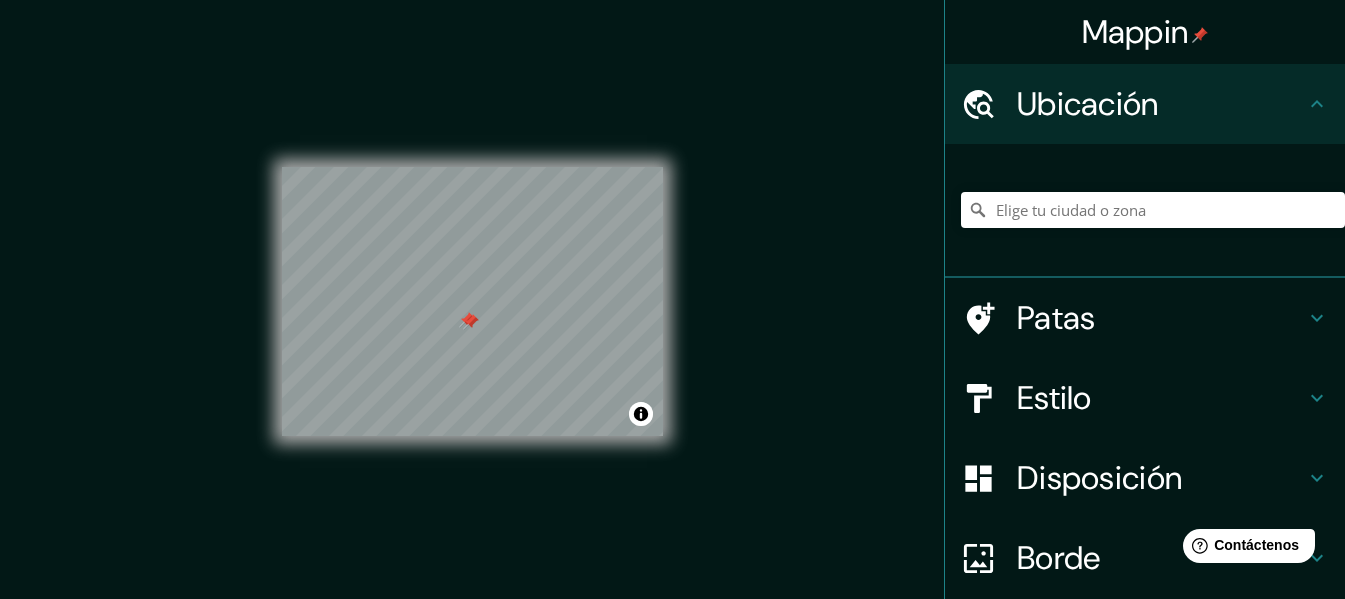 click at bounding box center [471, 322] 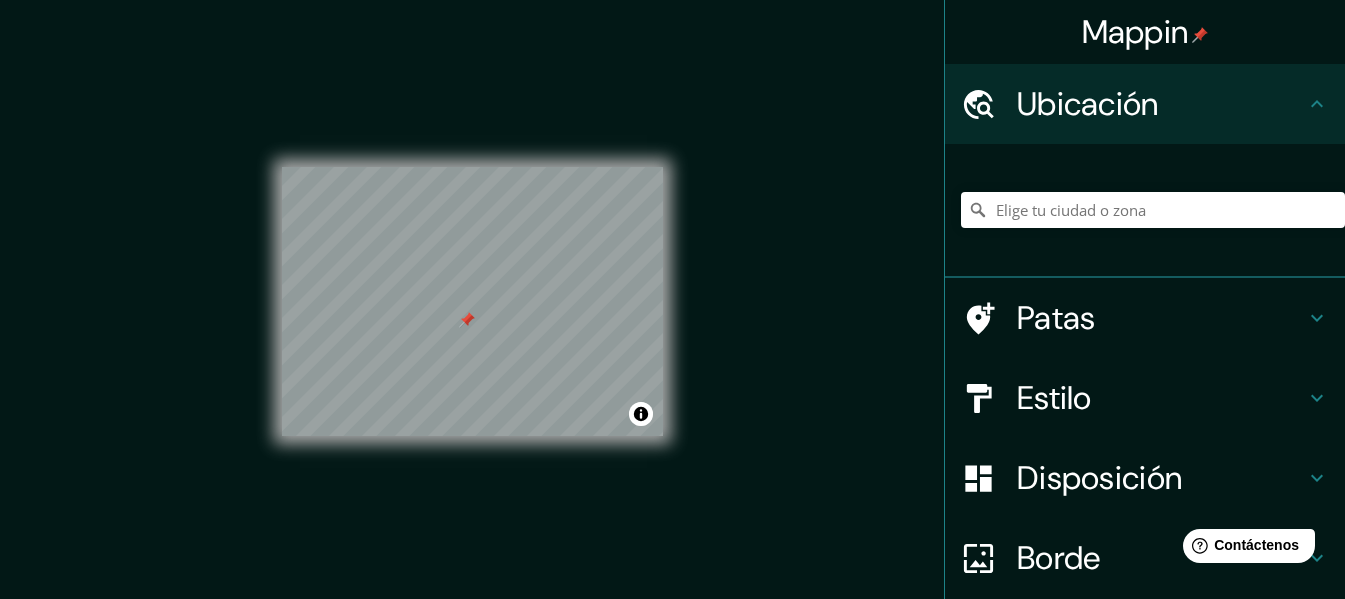 click at bounding box center (467, 320) 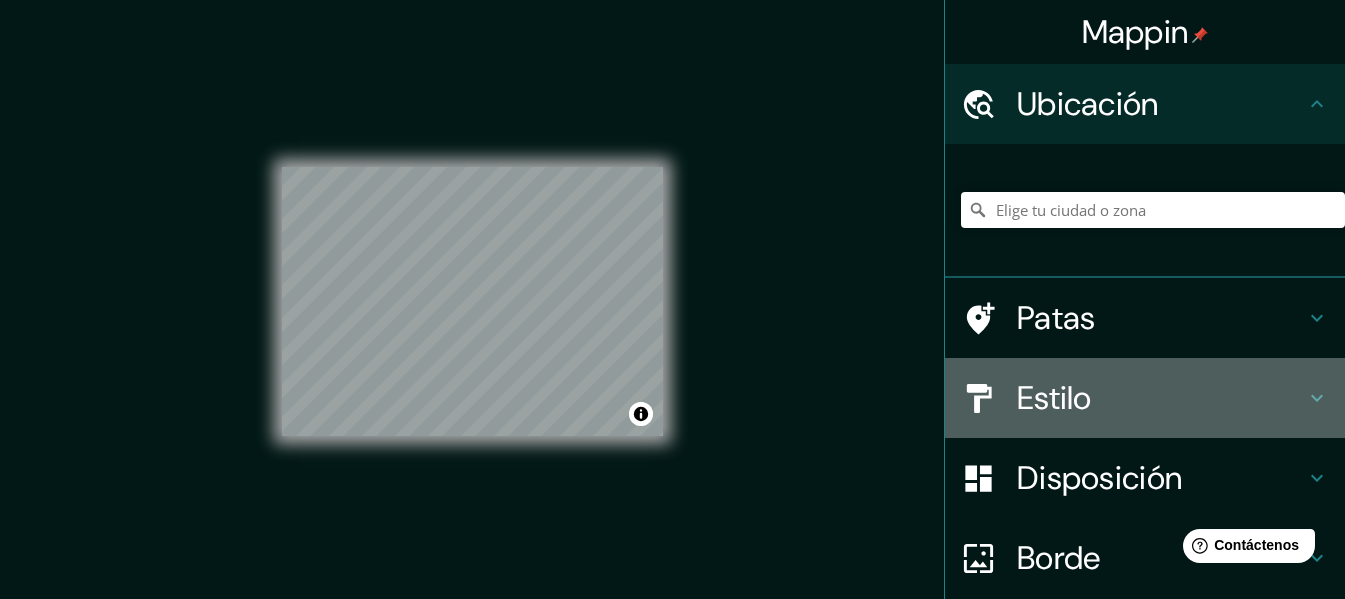 click on "Estilo" at bounding box center [1054, 398] 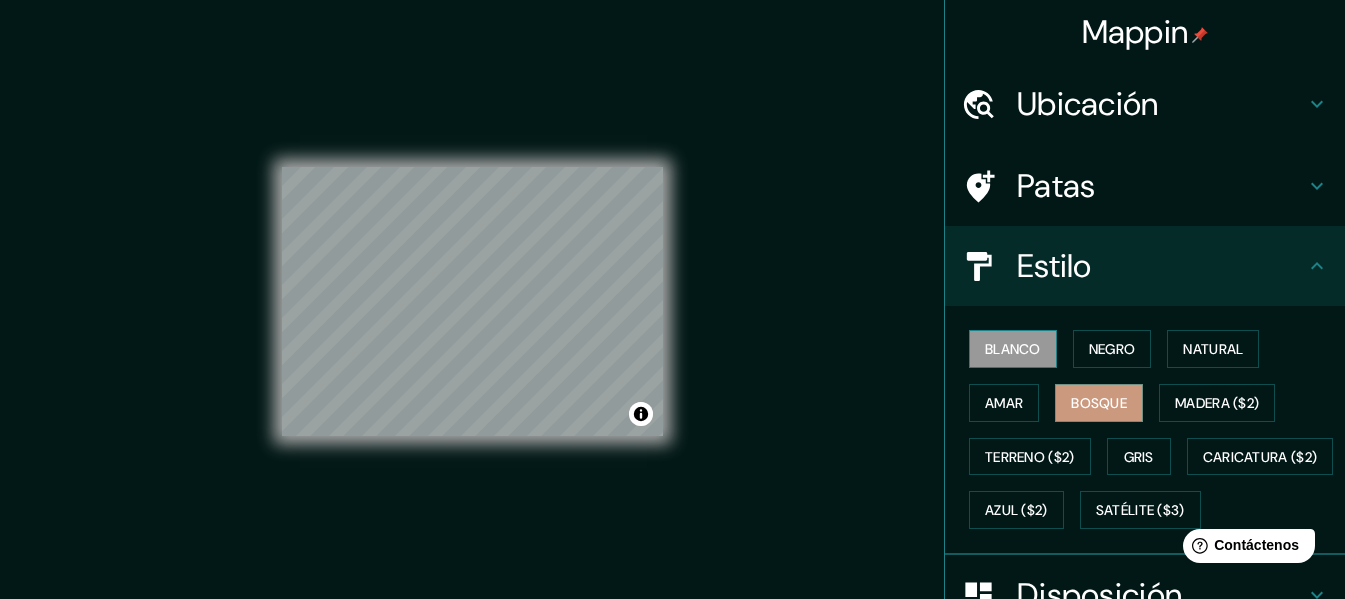 click on "Blanco" at bounding box center (1013, 349) 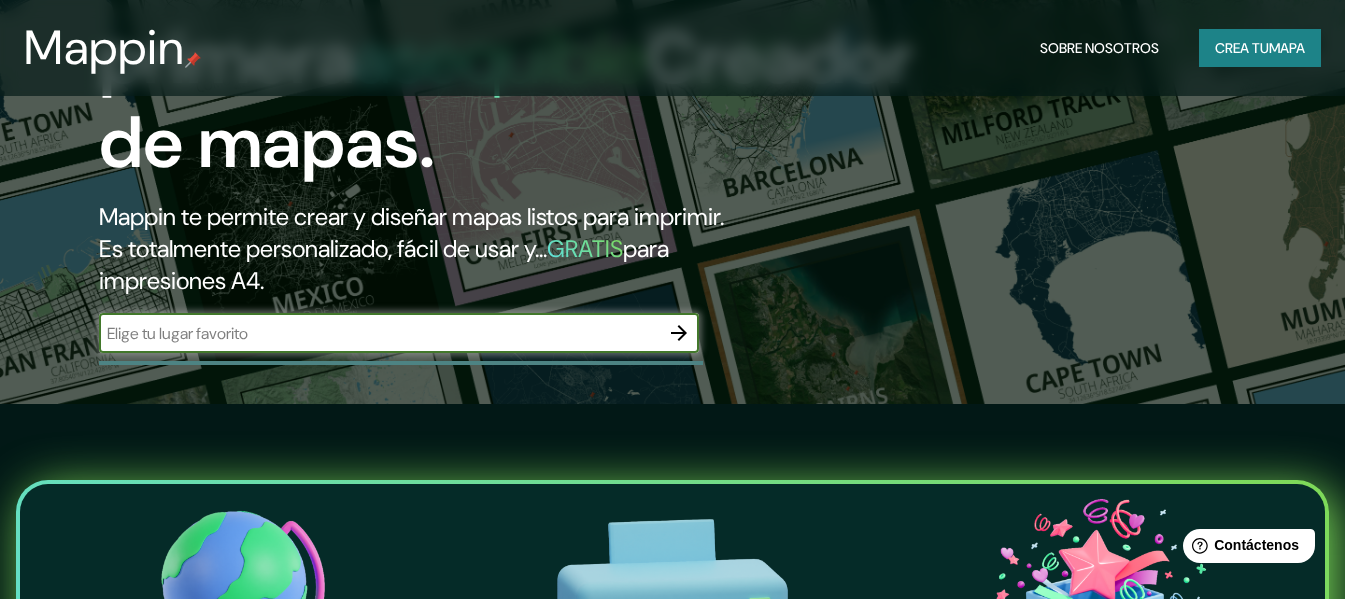 scroll, scrollTop: 200, scrollLeft: 0, axis: vertical 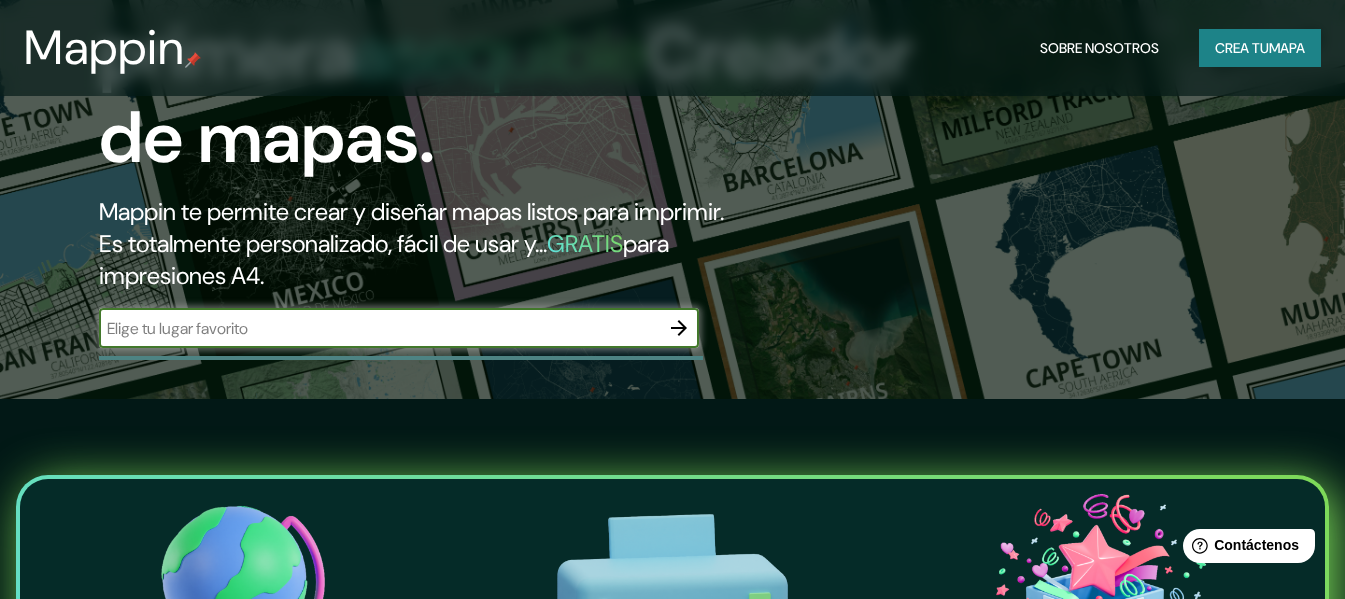 click on "Crea tu" at bounding box center [1242, 48] 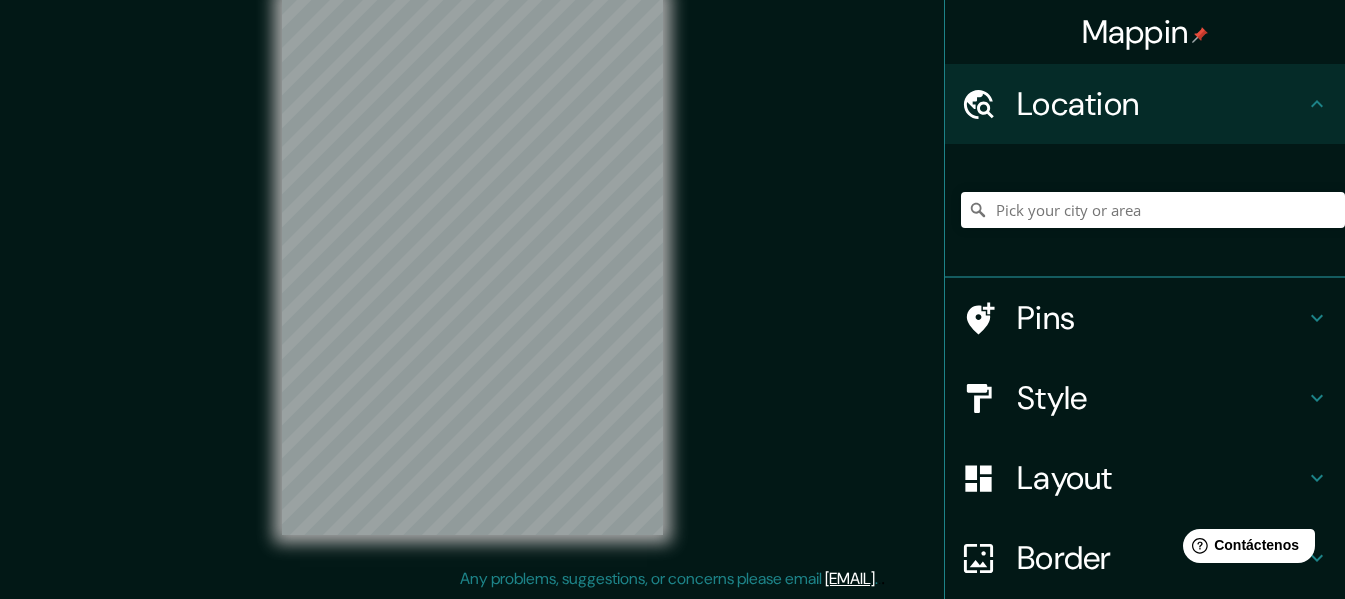 scroll, scrollTop: 0, scrollLeft: 0, axis: both 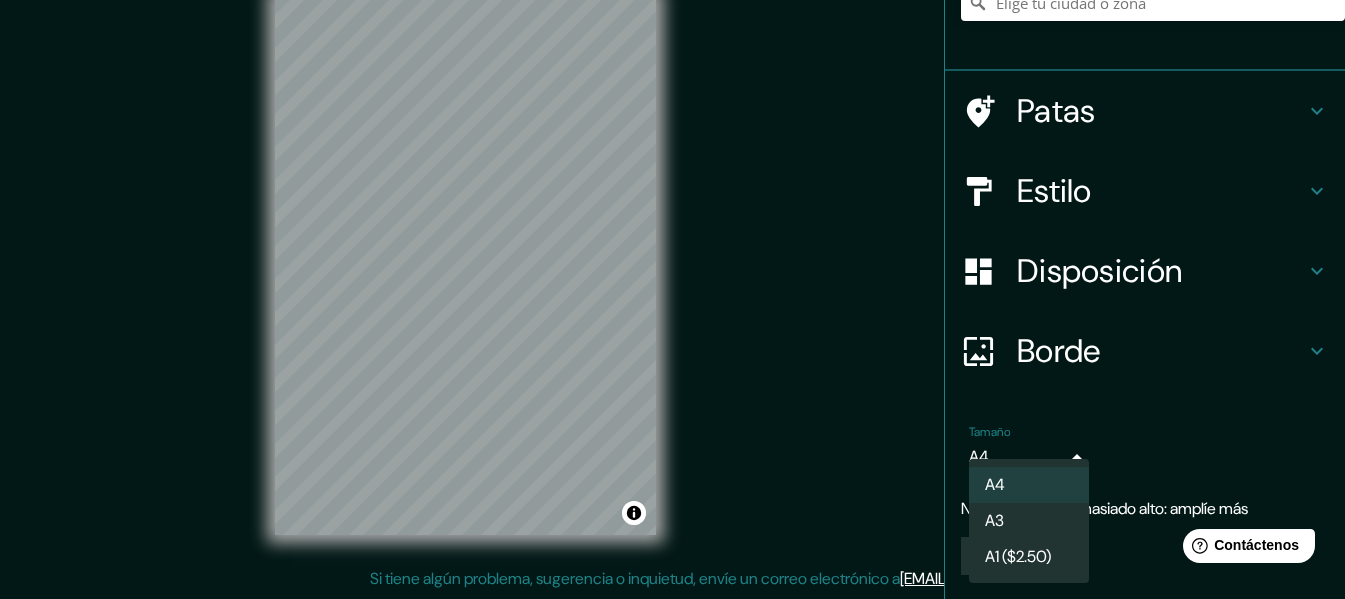 click on "Mappin Ubicación Patas Estilo Disposición Borde Elige un borde.  Consejo  : puedes opacar las capas del marco para crear efectos geniales. Ninguno Simple Transparente Elegante Tamaño A4 single Nivel de zoom demasiado alto: amplíe más Crea tu mapa © Mapbox   © OpenStreetMap   Improve this map Si tiene algún problema, sugerencia o inquietud, envíe un correo electrónico a  [EMAIL]  .   . . Texto original Valora esta traducción Tu opinión servirá para ayudar a mejorar el Traductor de Google A4 A3 A1 ($2.50)" at bounding box center [672, 263] 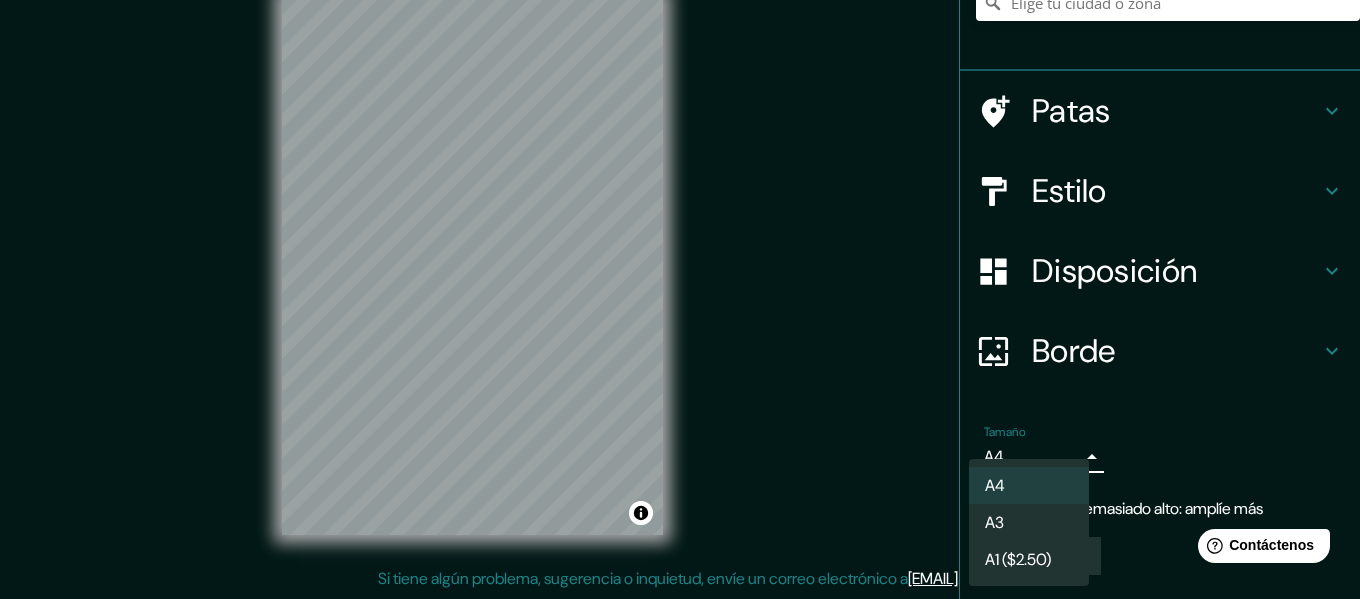 click on "A3" at bounding box center [1029, 522] 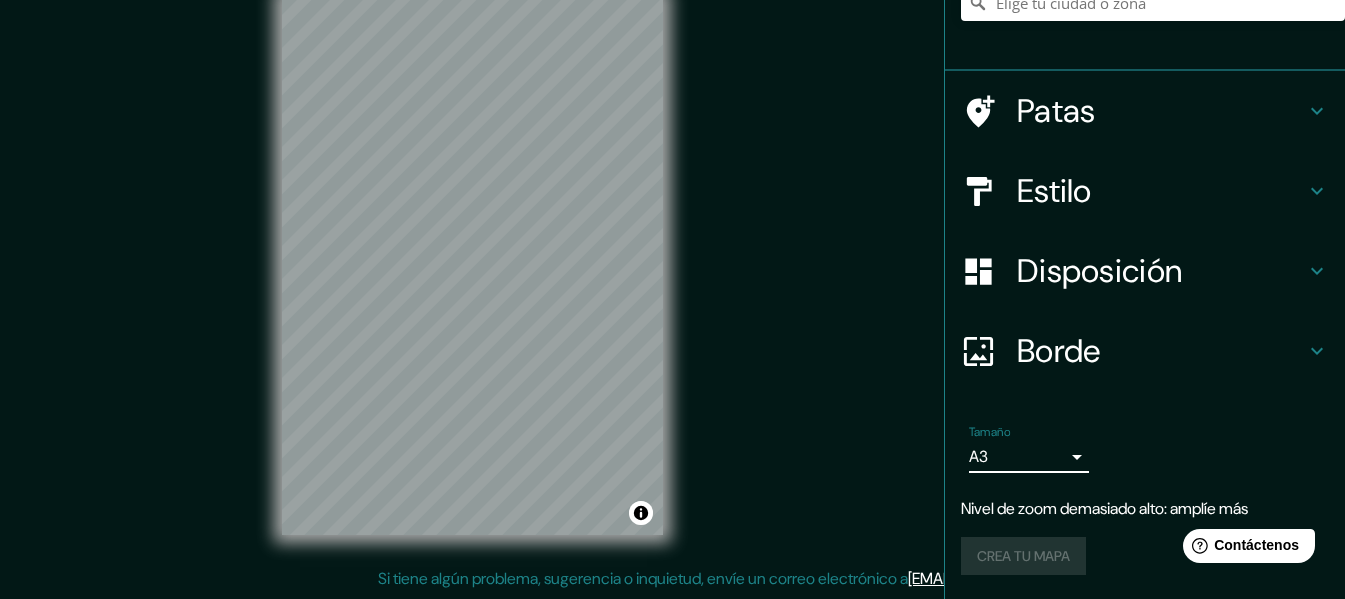 click on "Mappin Ubicación Patas Estilo Disposición Borde Elige un borde.  Consejo  : puedes opacar las capas del marco para crear efectos geniales. Ninguno Simple Transparente Elegante Tamaño A3 a4 Nivel de zoom demasiado alto: amplíe más Crea tu mapa © Mapbox   © OpenStreetMap   Improve this map Si tiene algún problema, sugerencia o inquietud, envíe un correo electrónico a  [EMAIL]  .   . . Texto original Valora esta traducción Tu opinión servirá para ayudar a mejorar el Traductor de Google" at bounding box center [672, 263] 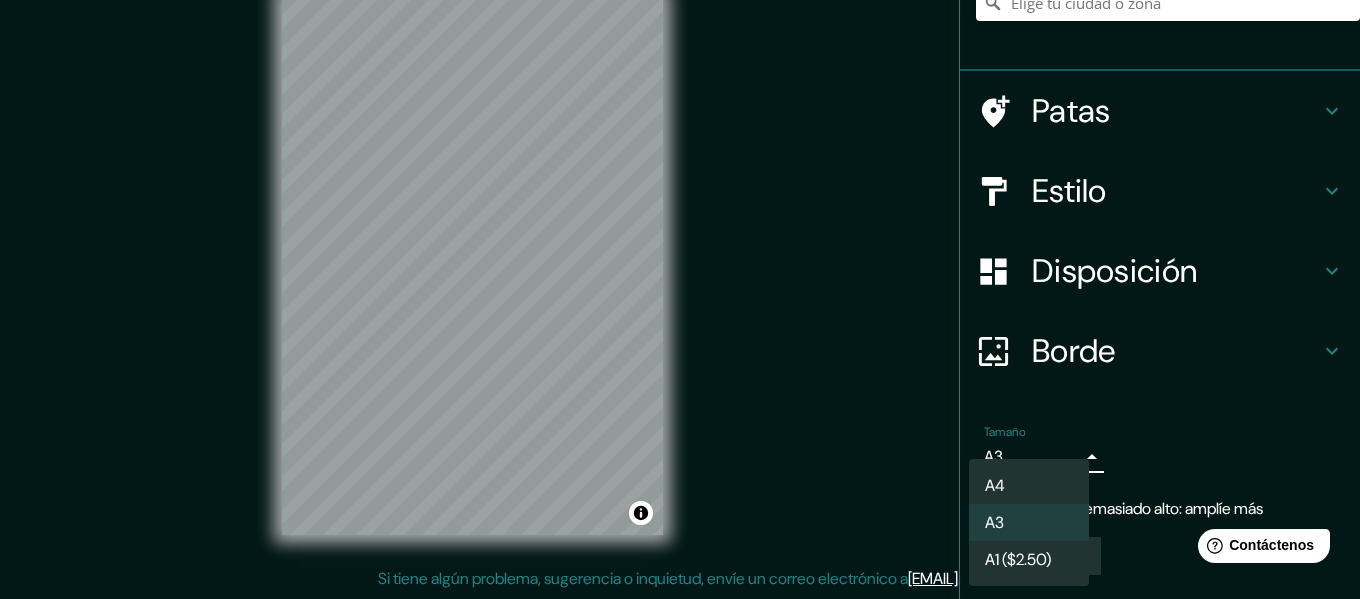 click on "A4" at bounding box center [1029, 485] 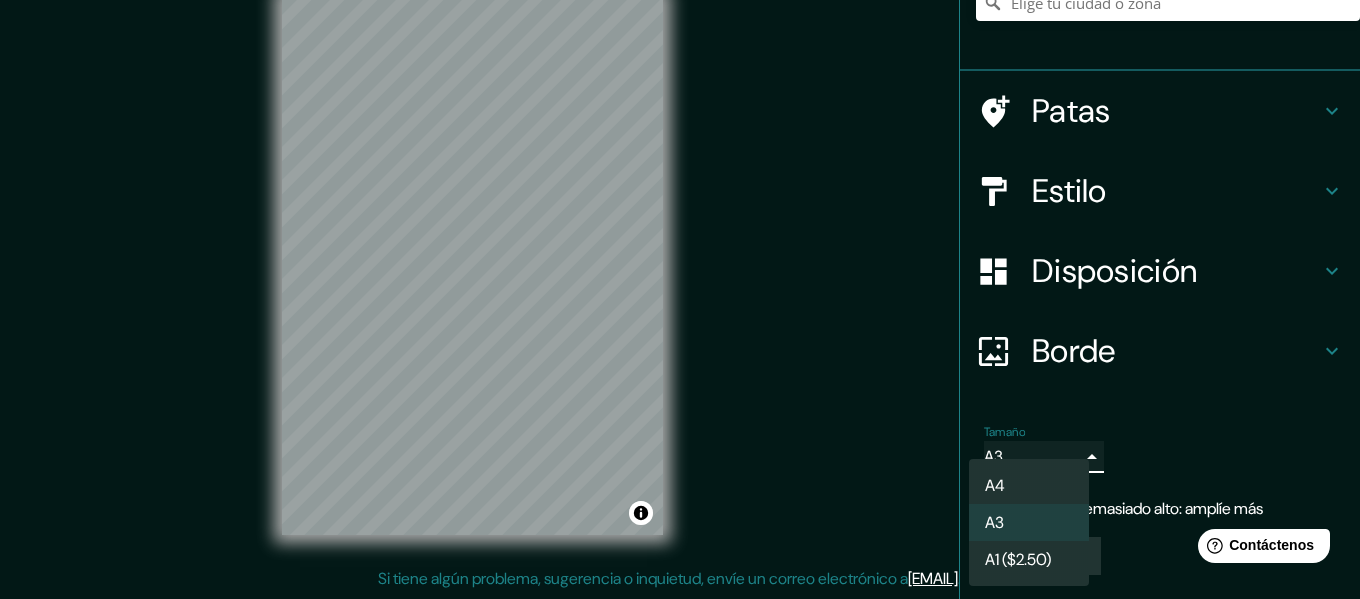 type on "single" 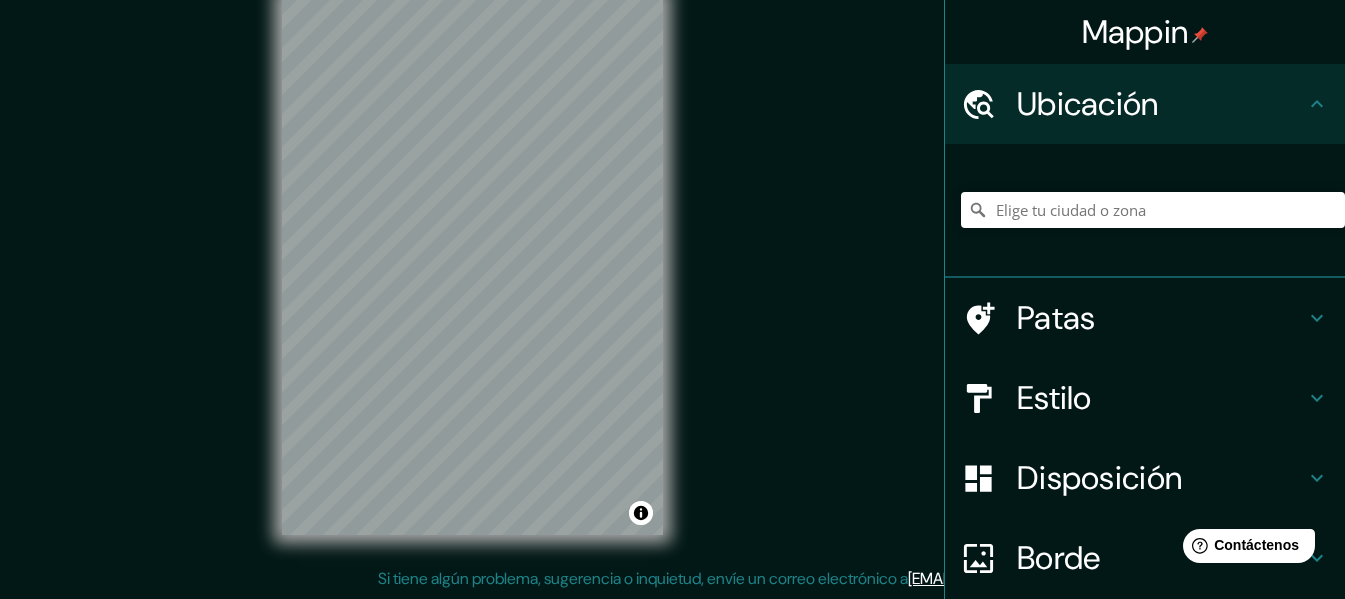 scroll, scrollTop: 207, scrollLeft: 0, axis: vertical 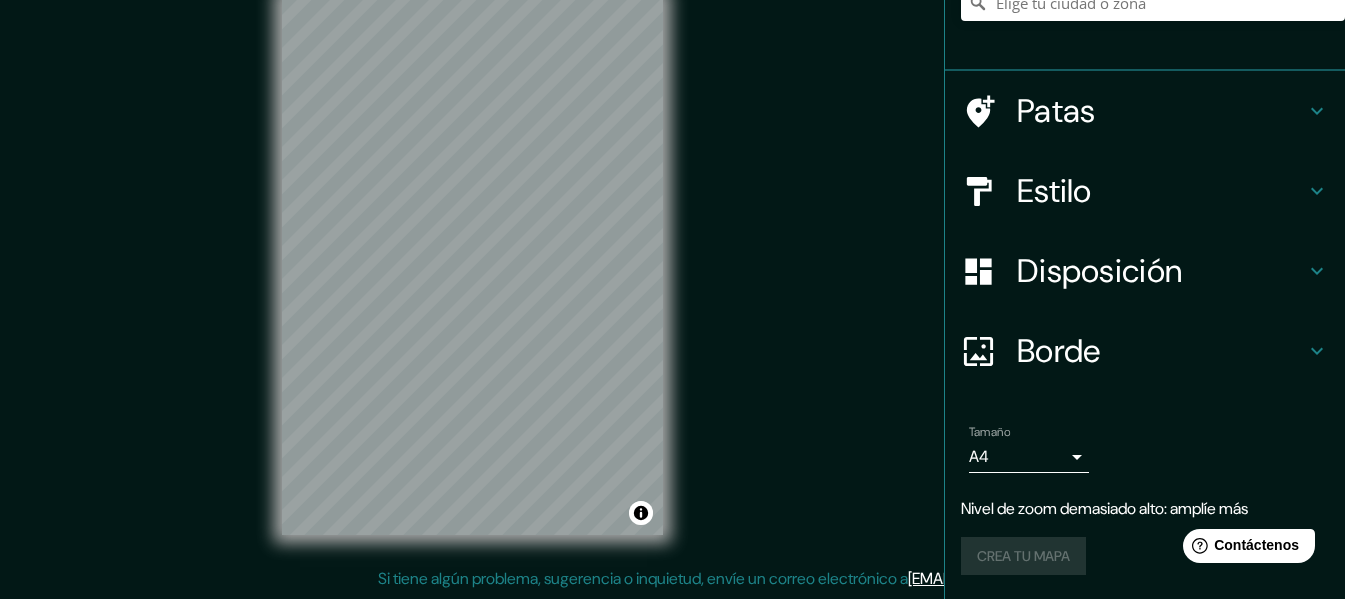 click on "Crea tu mapa" at bounding box center [1145, 556] 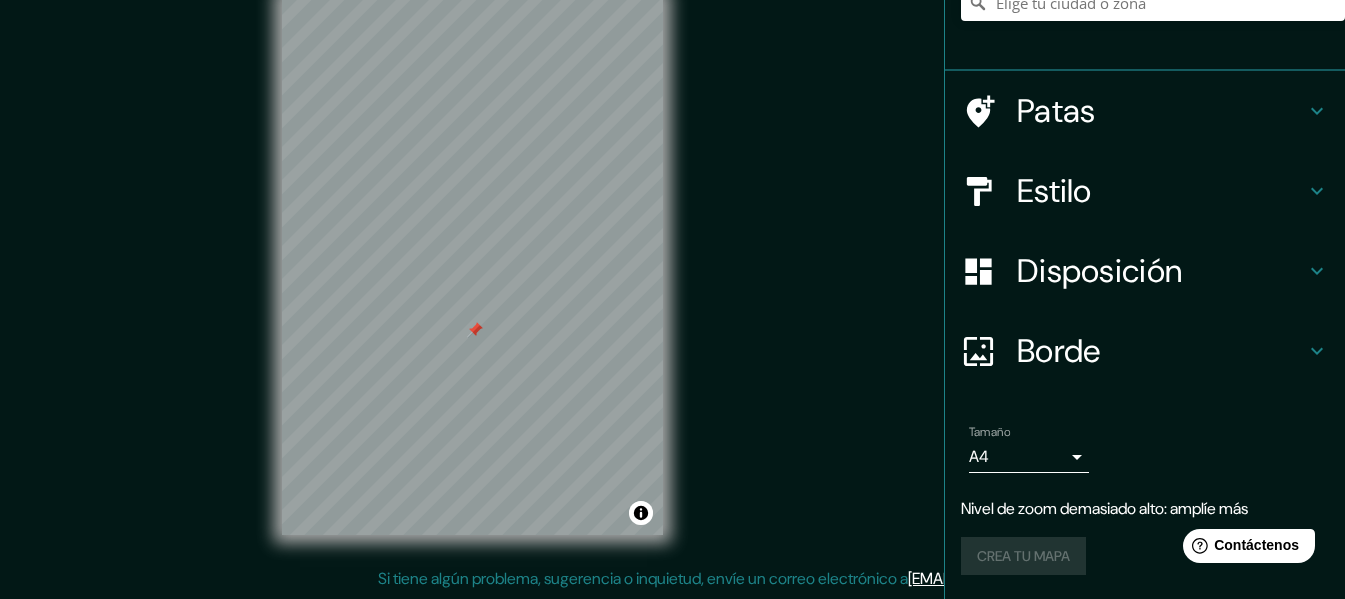 click at bounding box center (475, 330) 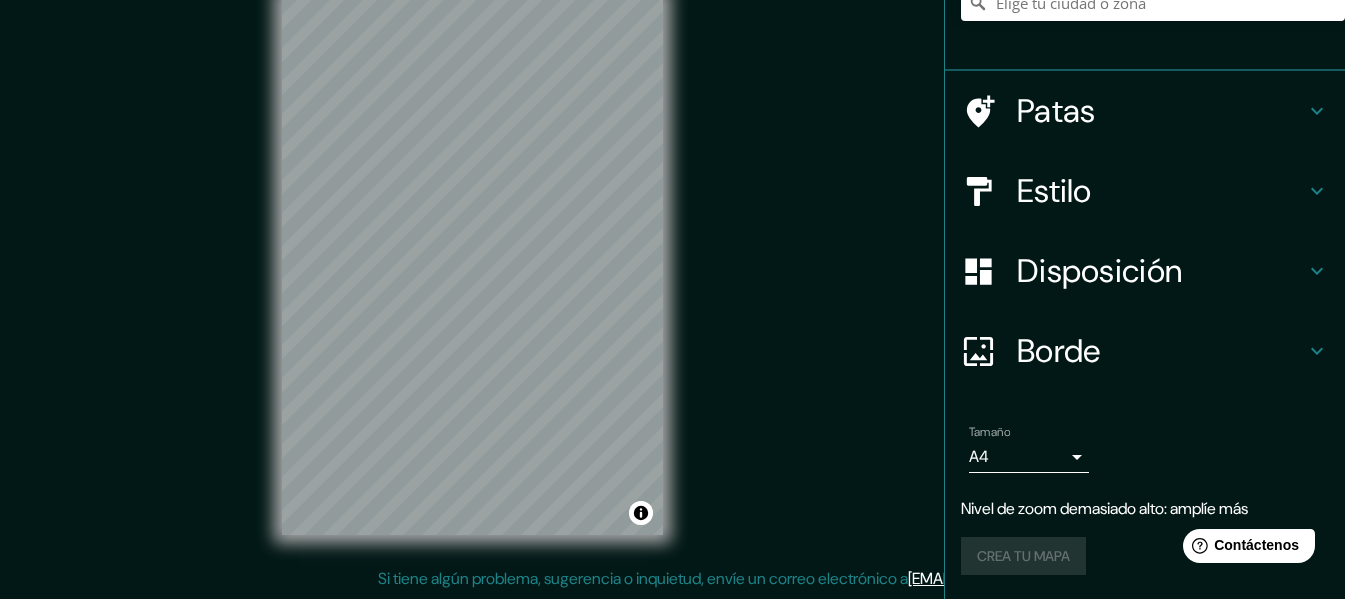 click on "Estilo" at bounding box center (1054, 191) 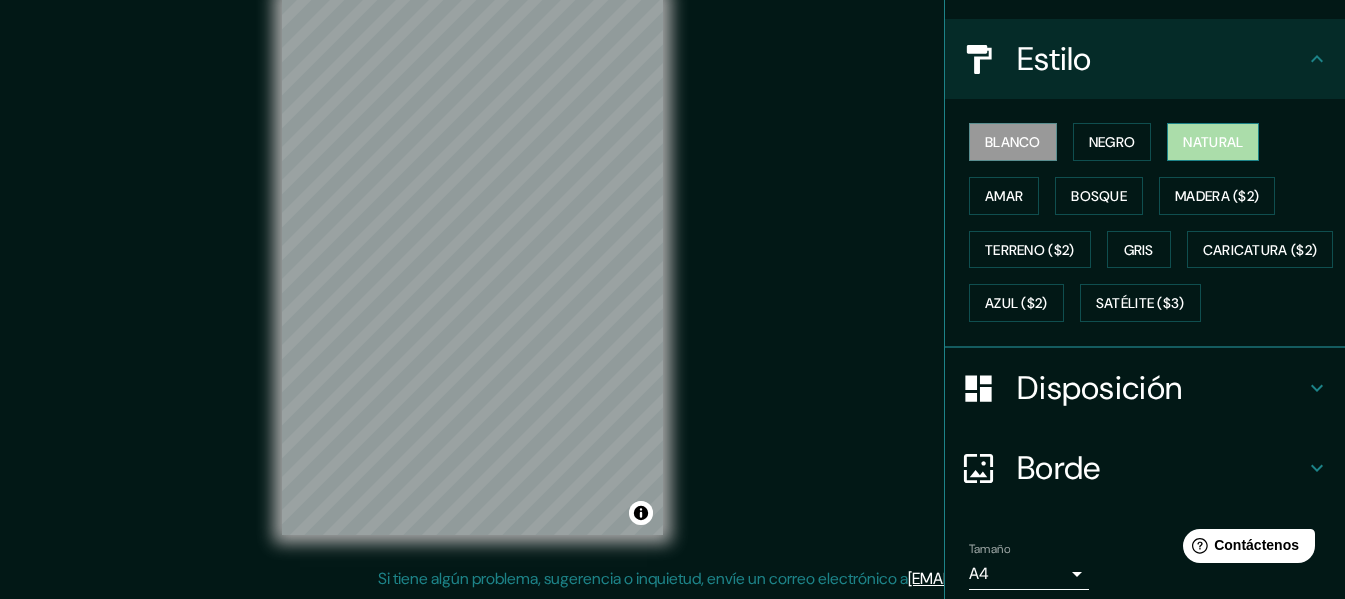 click on "Natural" at bounding box center (1213, 142) 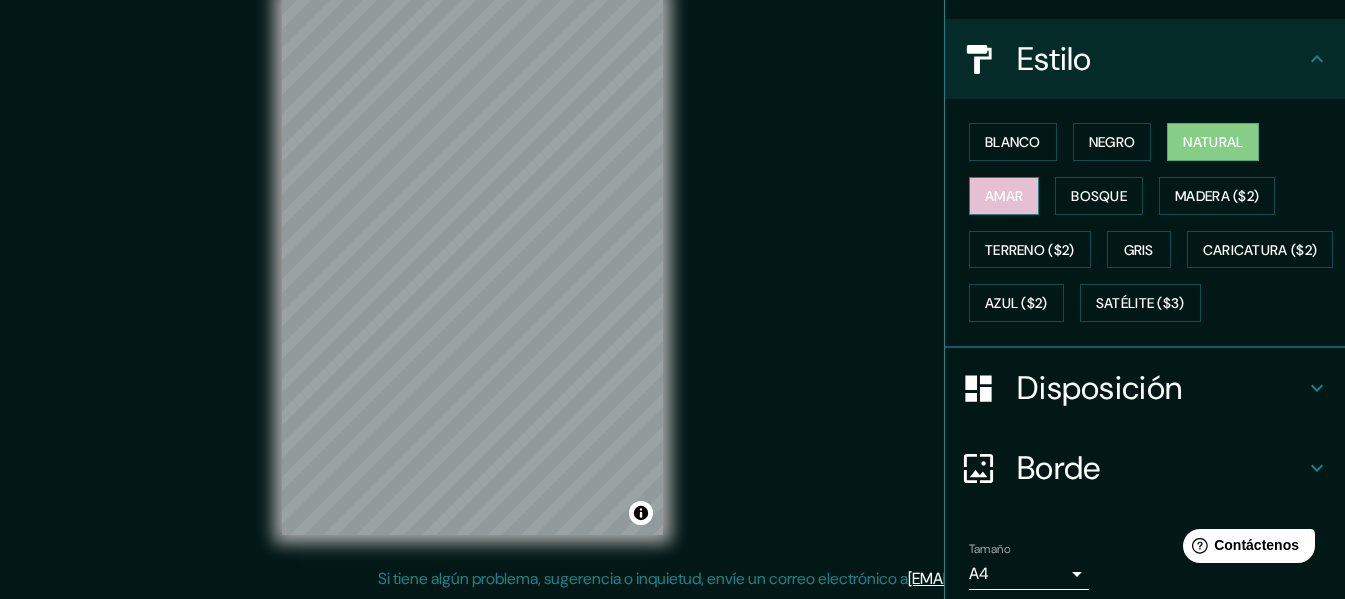 click on "Amar" at bounding box center [1004, 196] 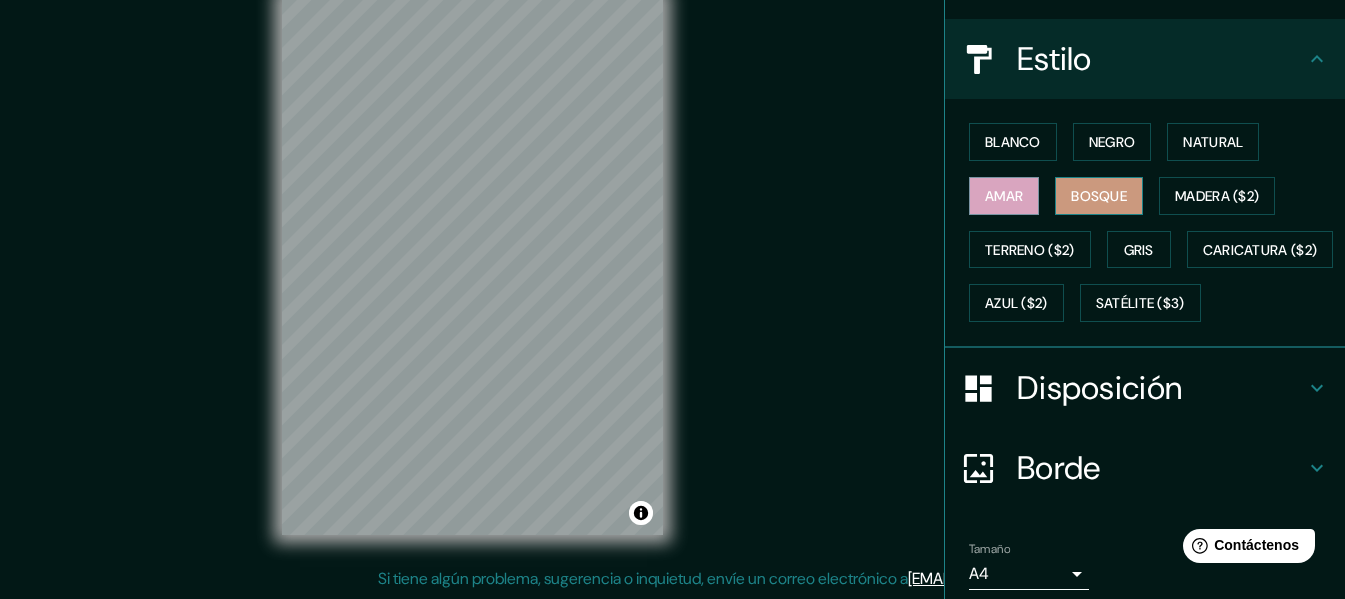 click on "Bosque" at bounding box center (1099, 196) 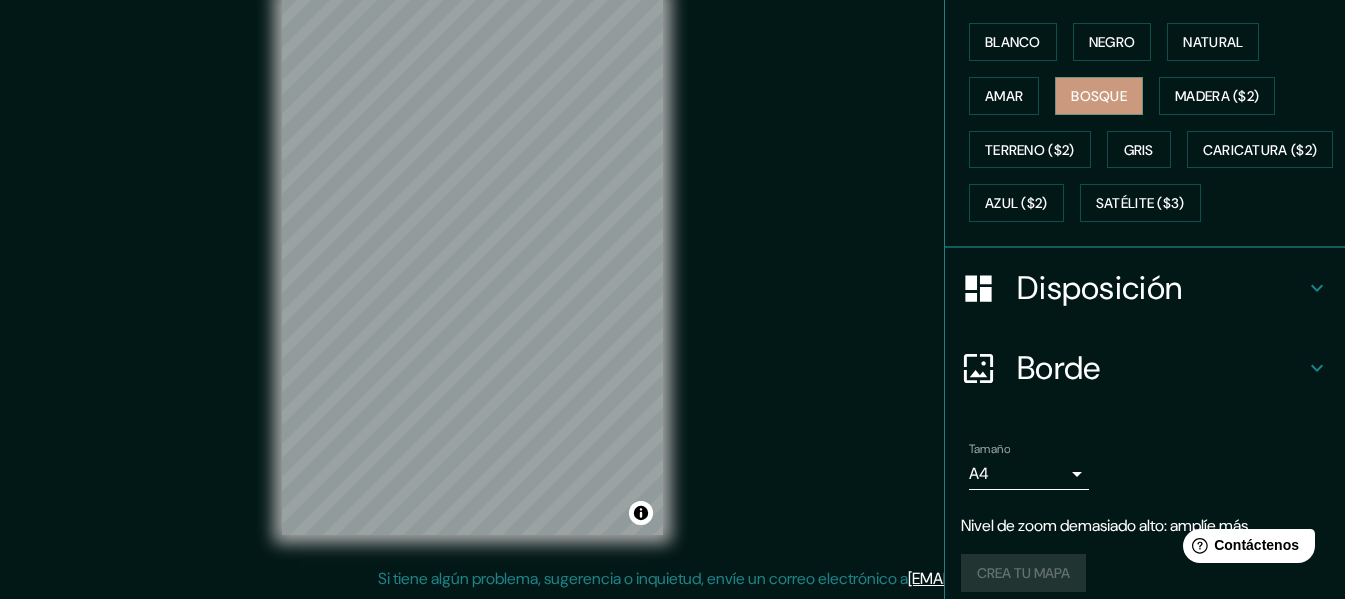 scroll, scrollTop: 377, scrollLeft: 0, axis: vertical 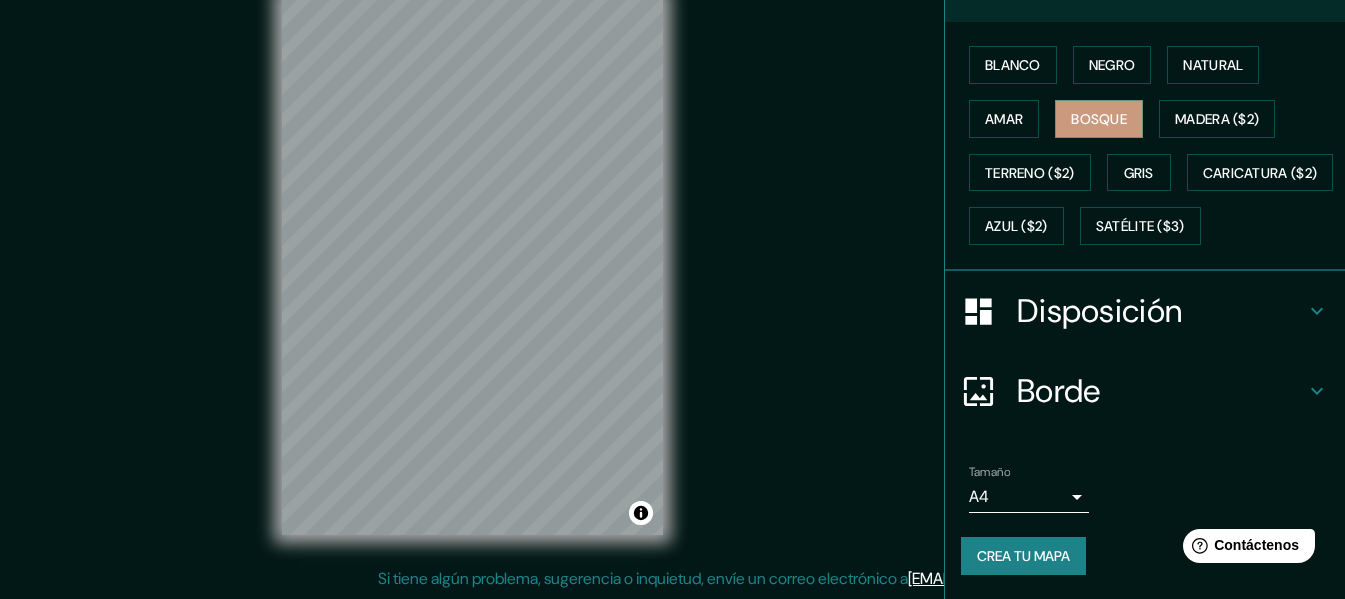 click on "Disposición" at bounding box center (1099, 311) 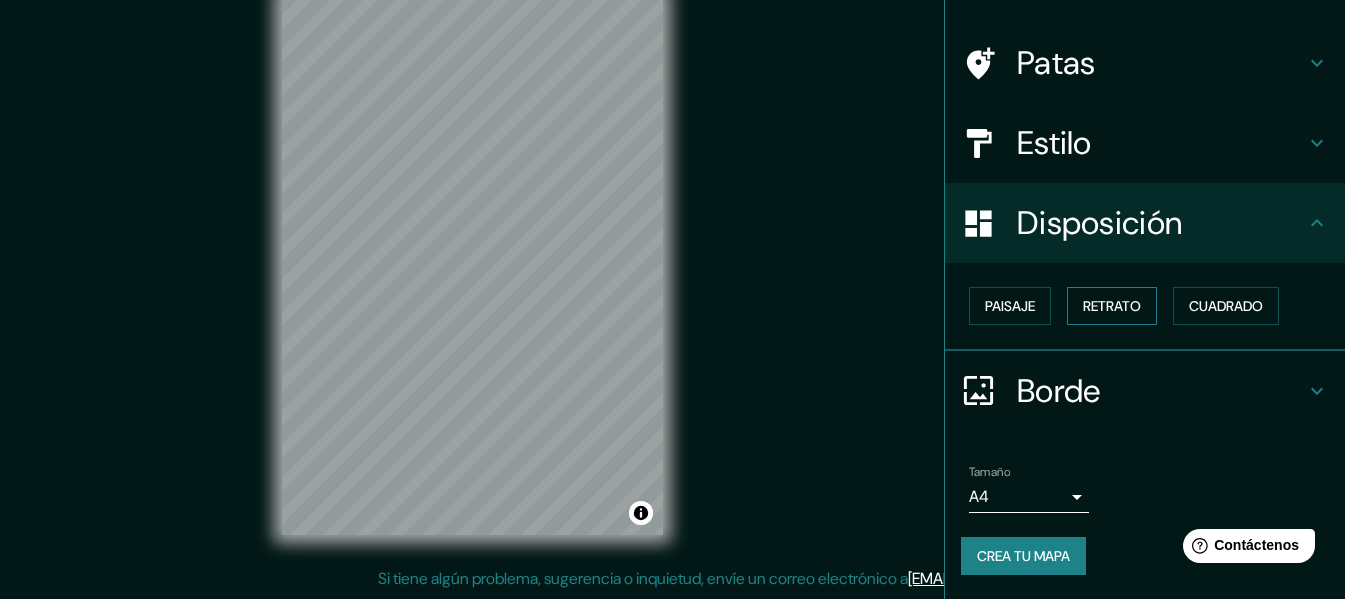 scroll, scrollTop: 122, scrollLeft: 0, axis: vertical 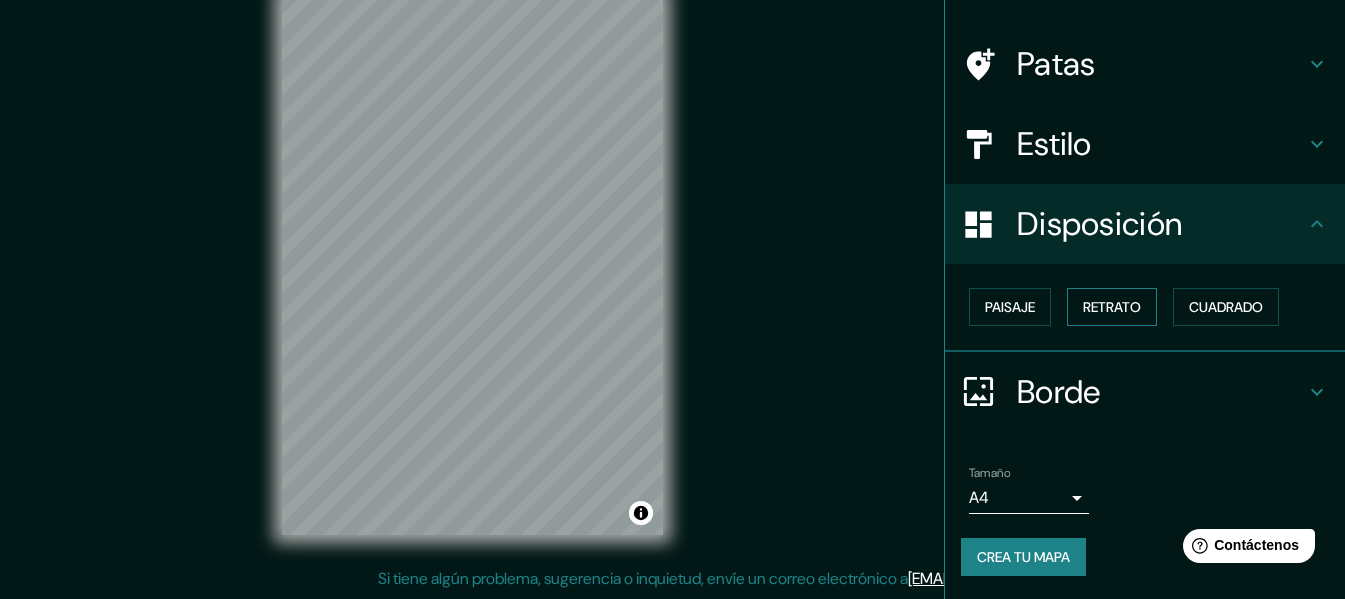 click on "Retrato" at bounding box center (1112, 307) 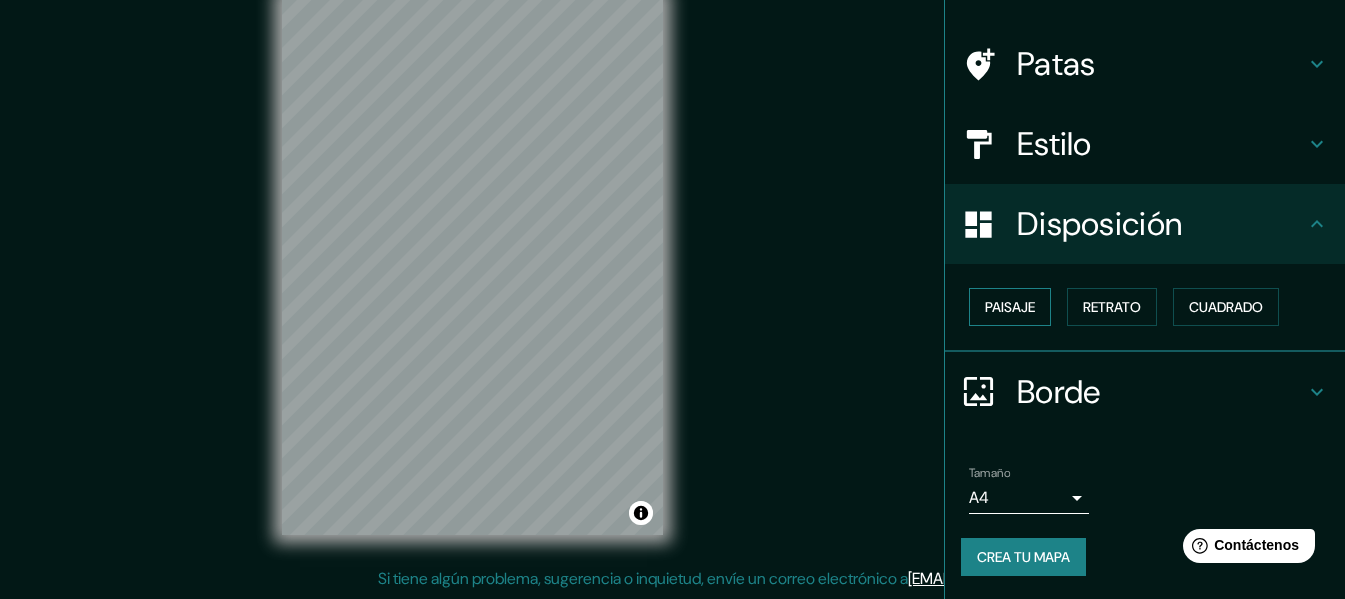 click on "Paisaje" at bounding box center (1010, 307) 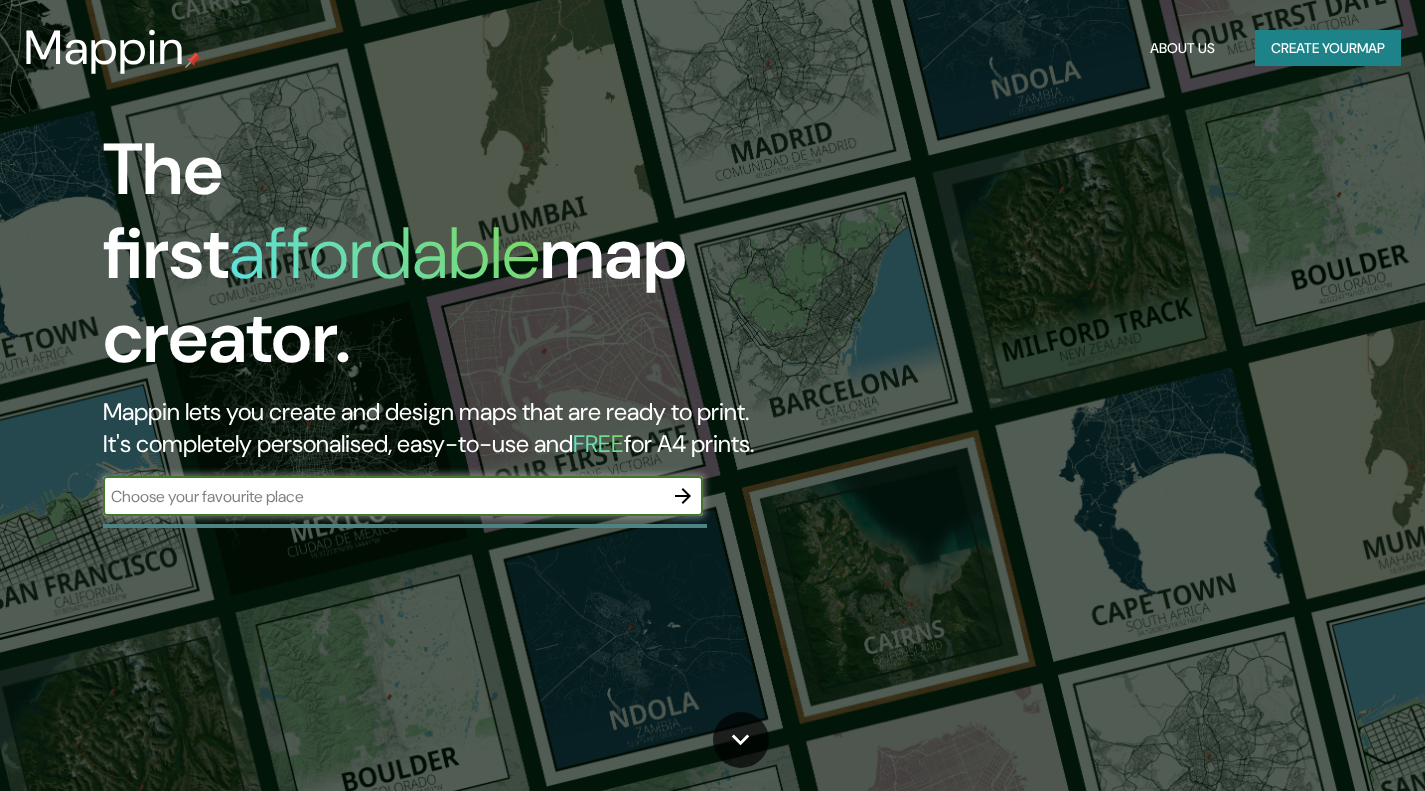 scroll, scrollTop: 0, scrollLeft: 0, axis: both 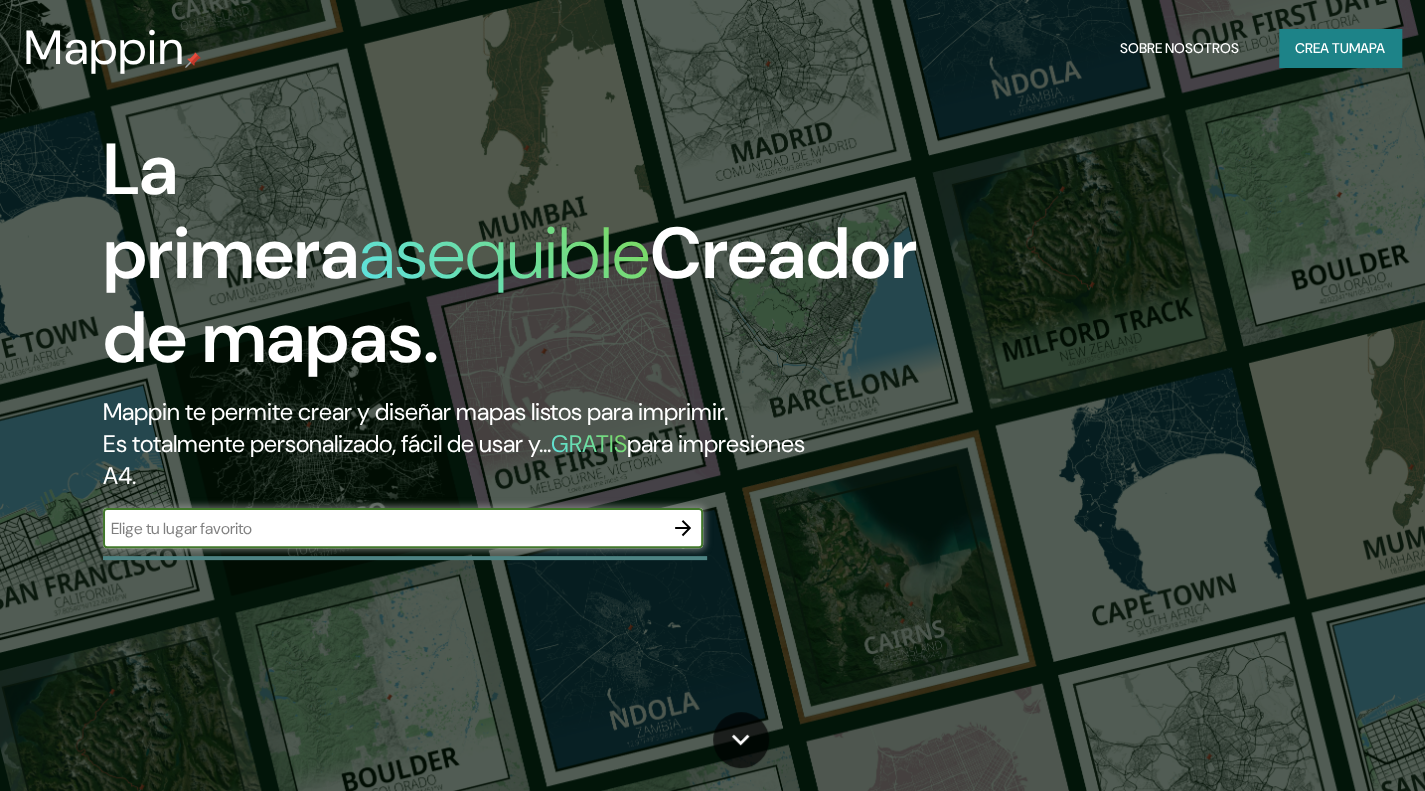 click on "Crea tu" at bounding box center [1322, 48] 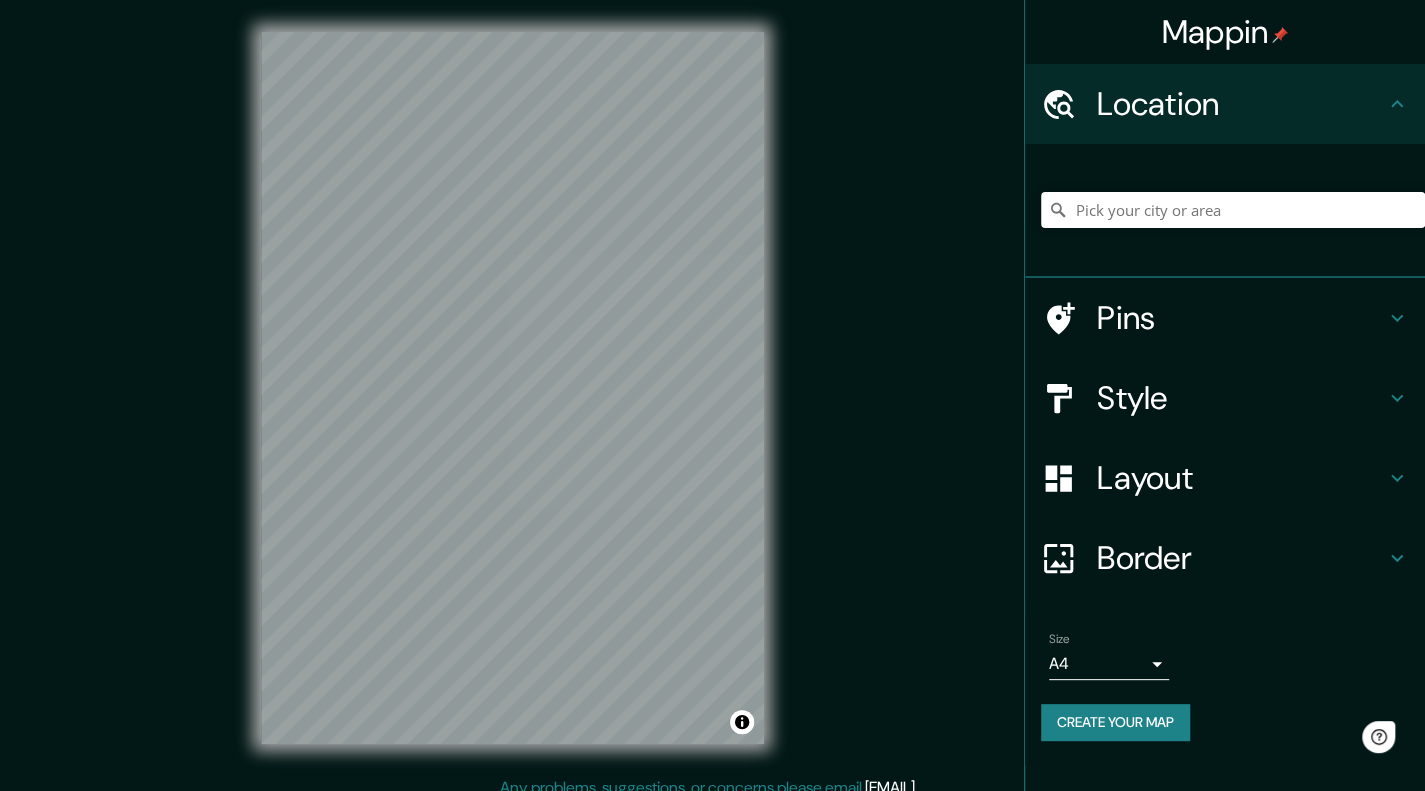scroll, scrollTop: 0, scrollLeft: 0, axis: both 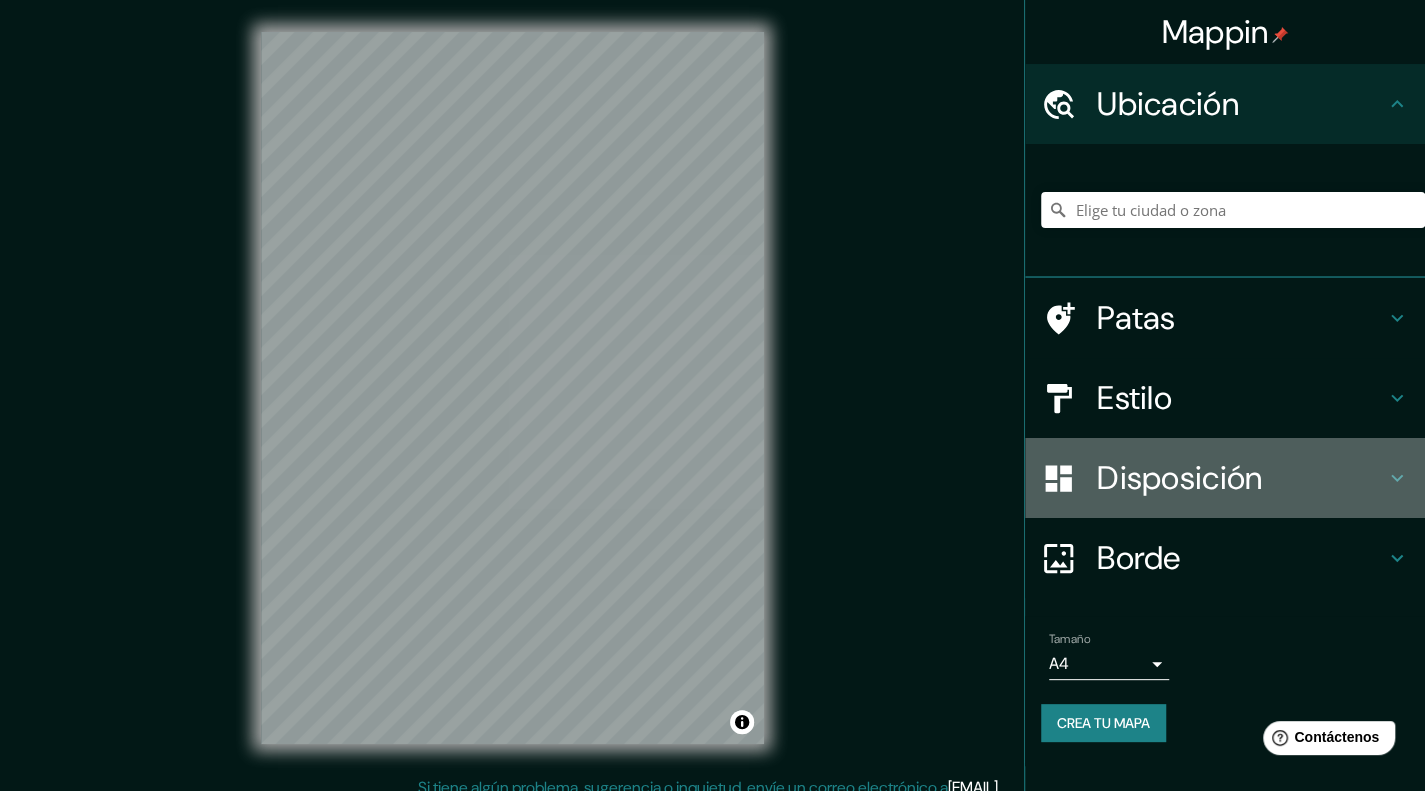 click on "Disposición" at bounding box center (1179, 478) 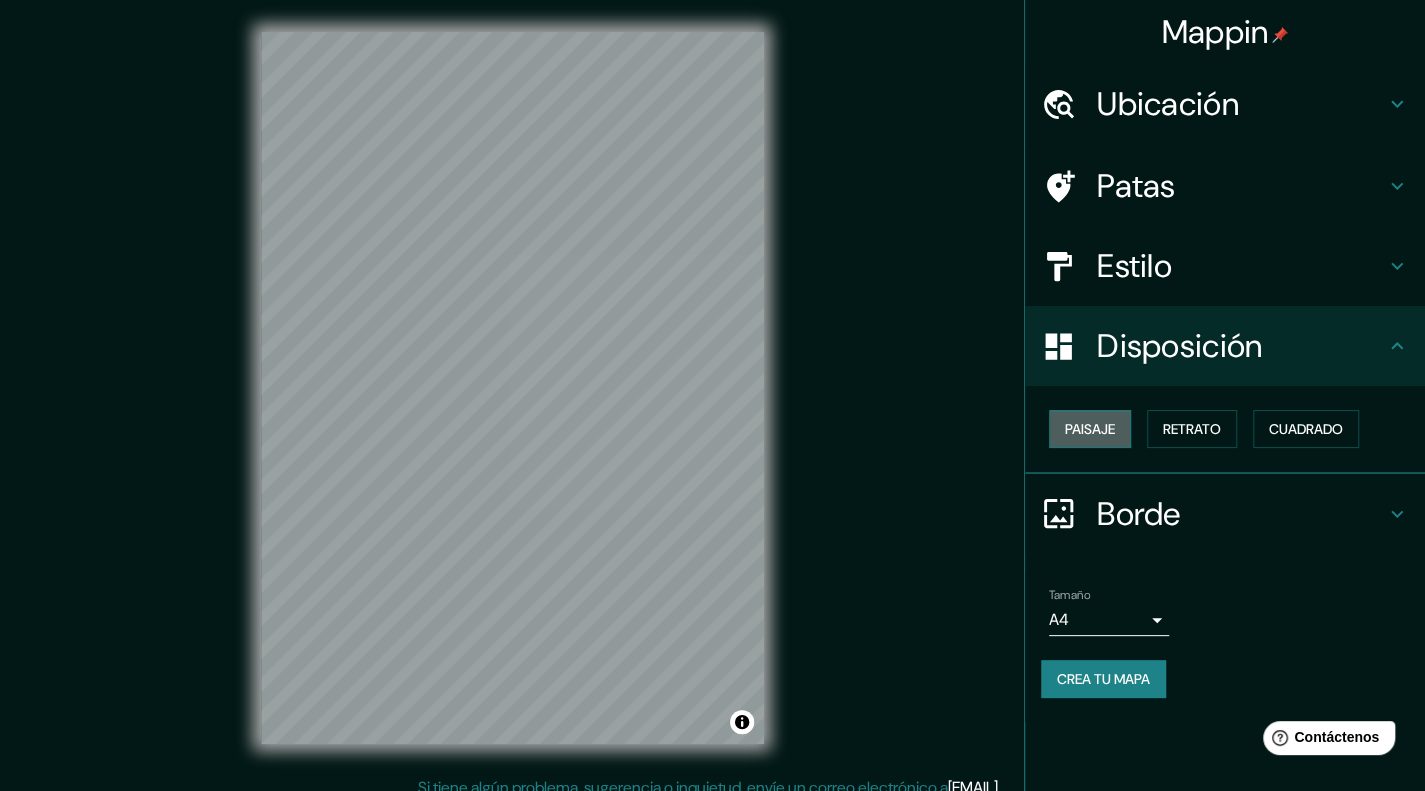 click on "Paisaje" at bounding box center (1090, 429) 